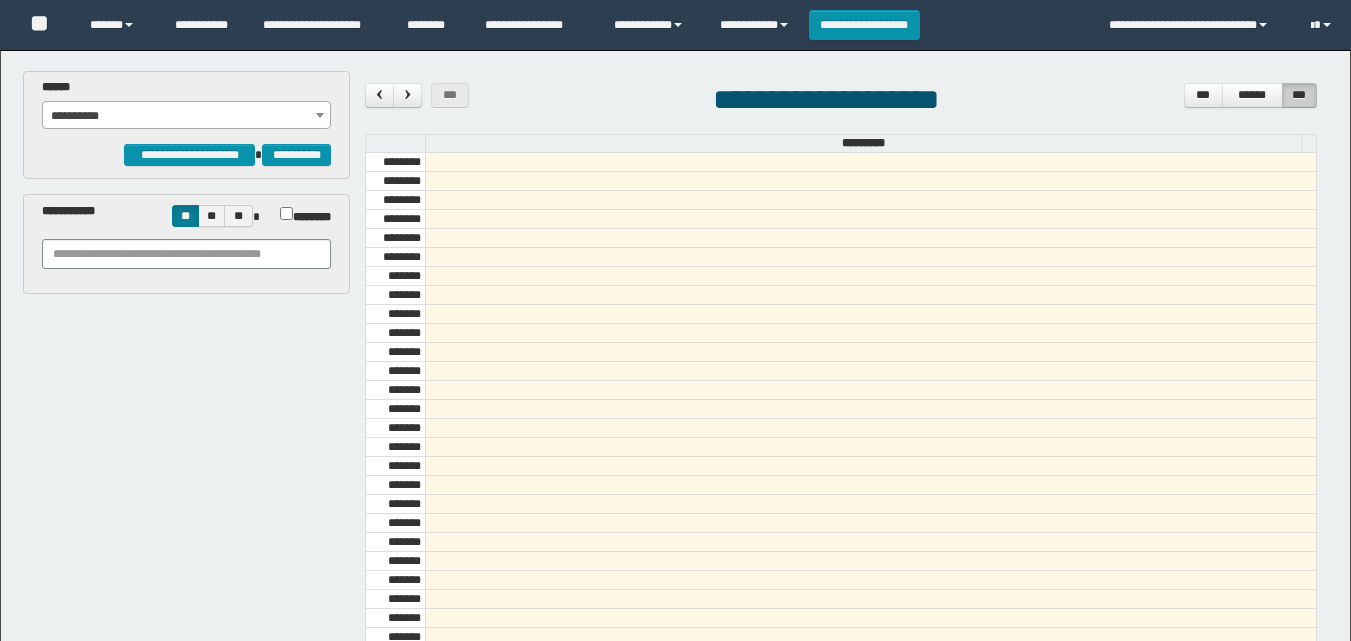 scroll, scrollTop: 0, scrollLeft: 0, axis: both 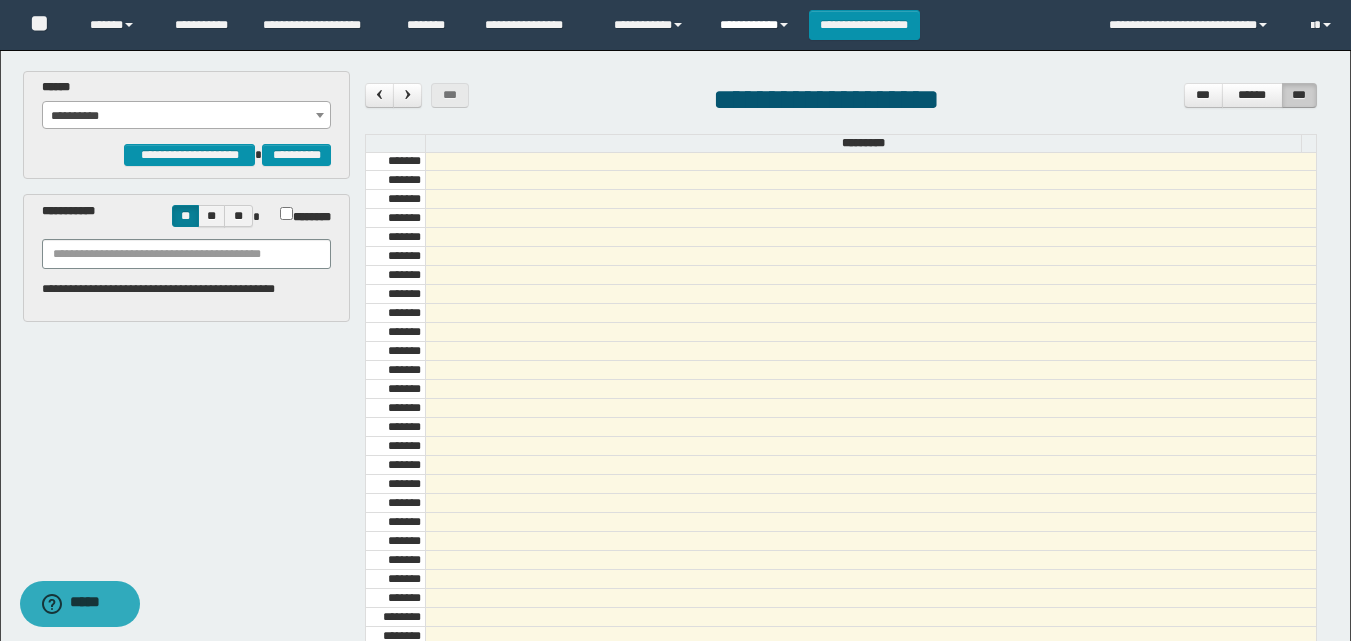 click on "**********" at bounding box center (757, 25) 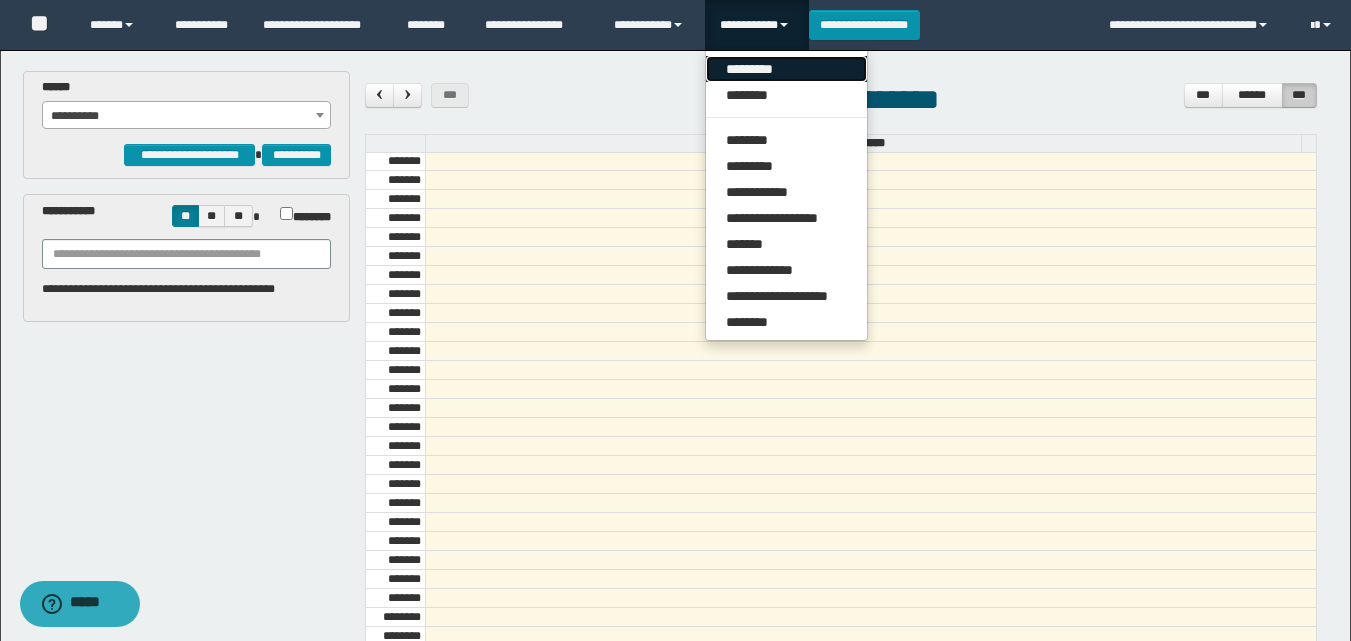 click on "*********" at bounding box center (786, 69) 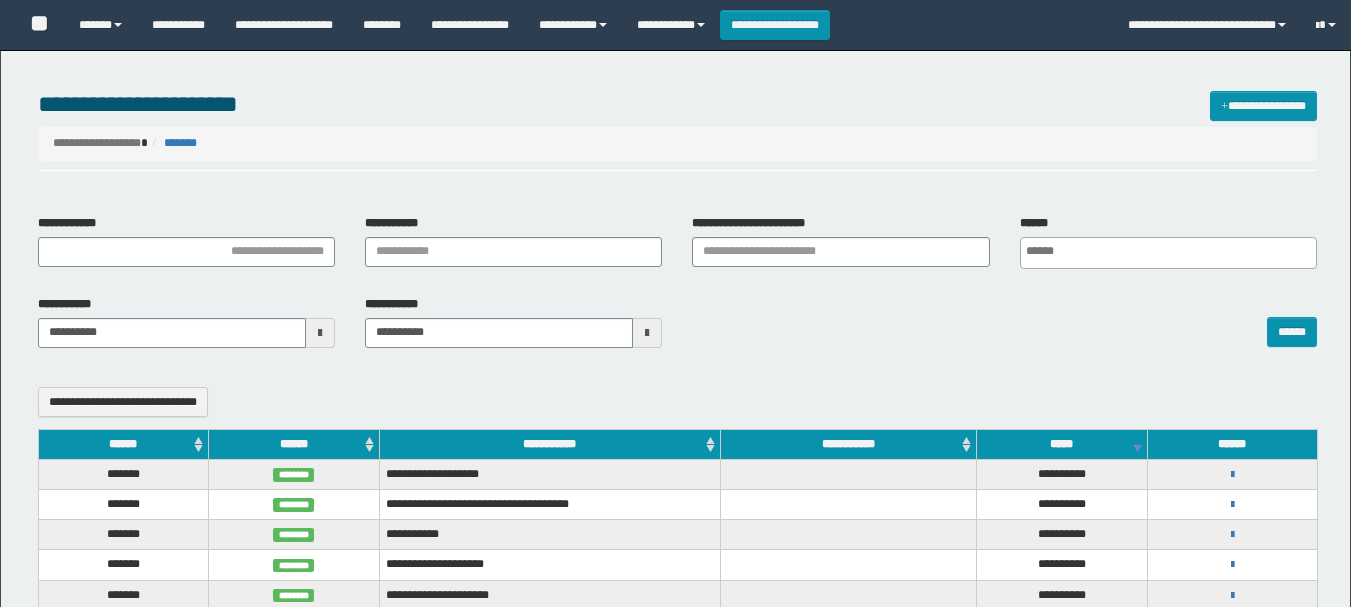 select 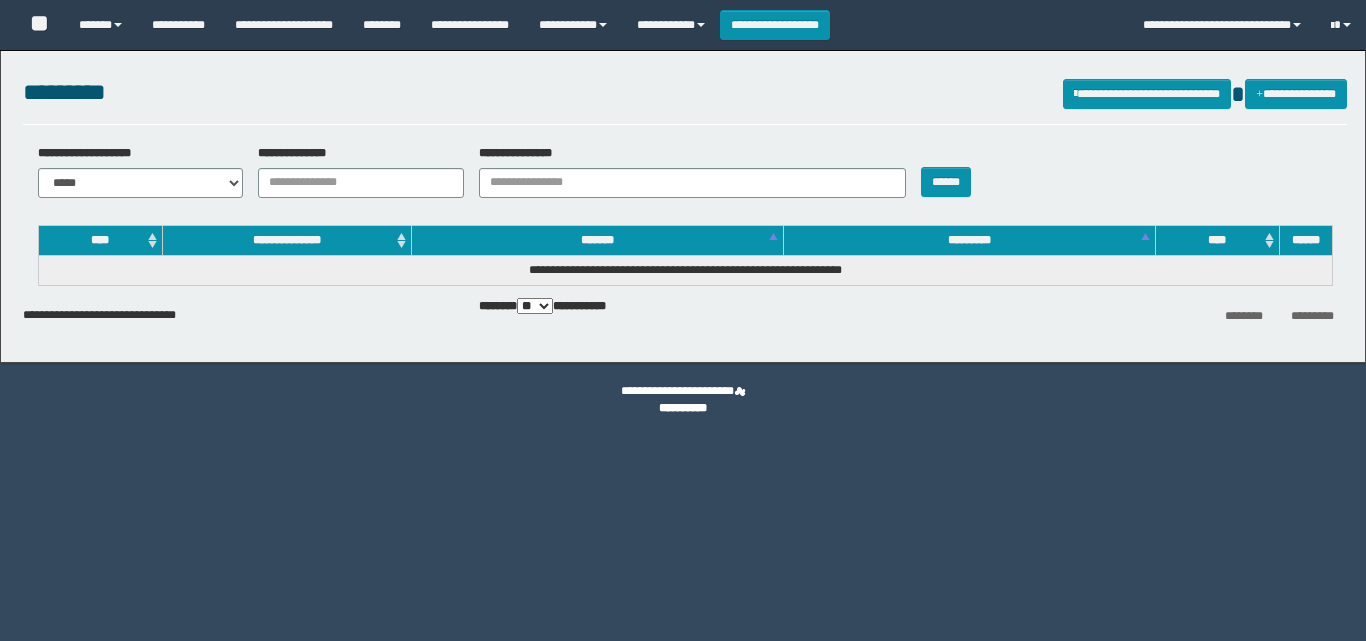 scroll, scrollTop: 0, scrollLeft: 0, axis: both 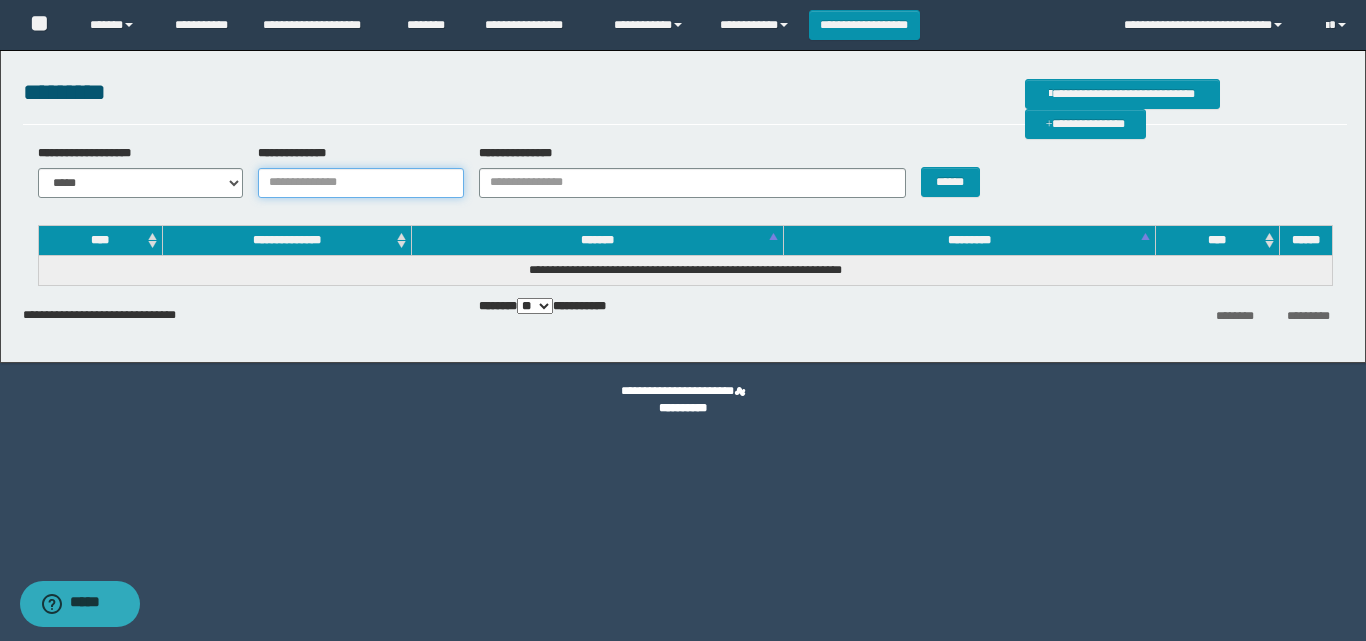 click on "**********" at bounding box center [361, 183] 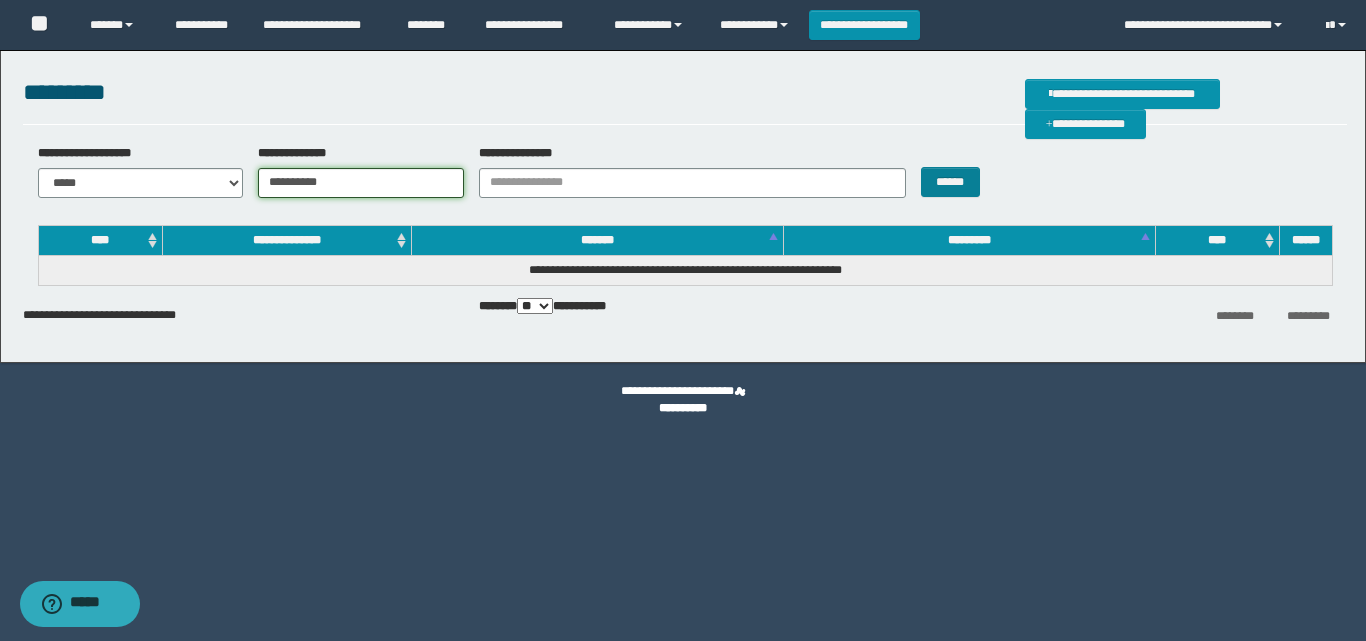 type on "**********" 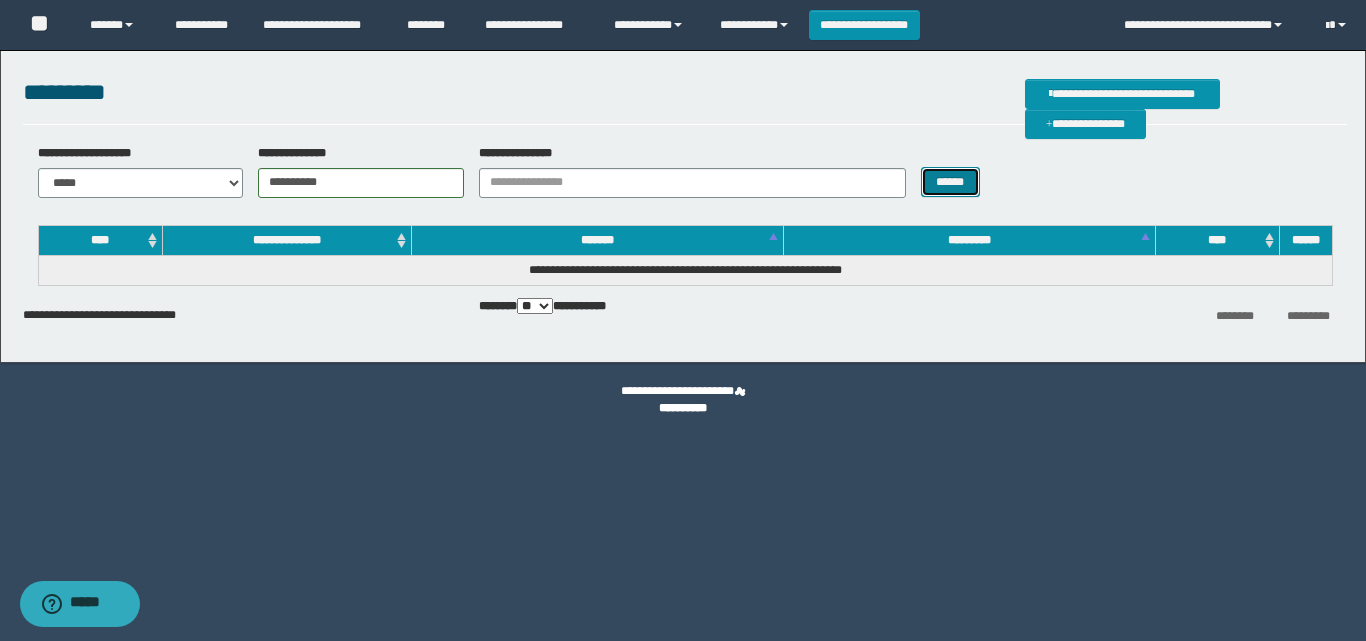 click on "******" at bounding box center (950, 182) 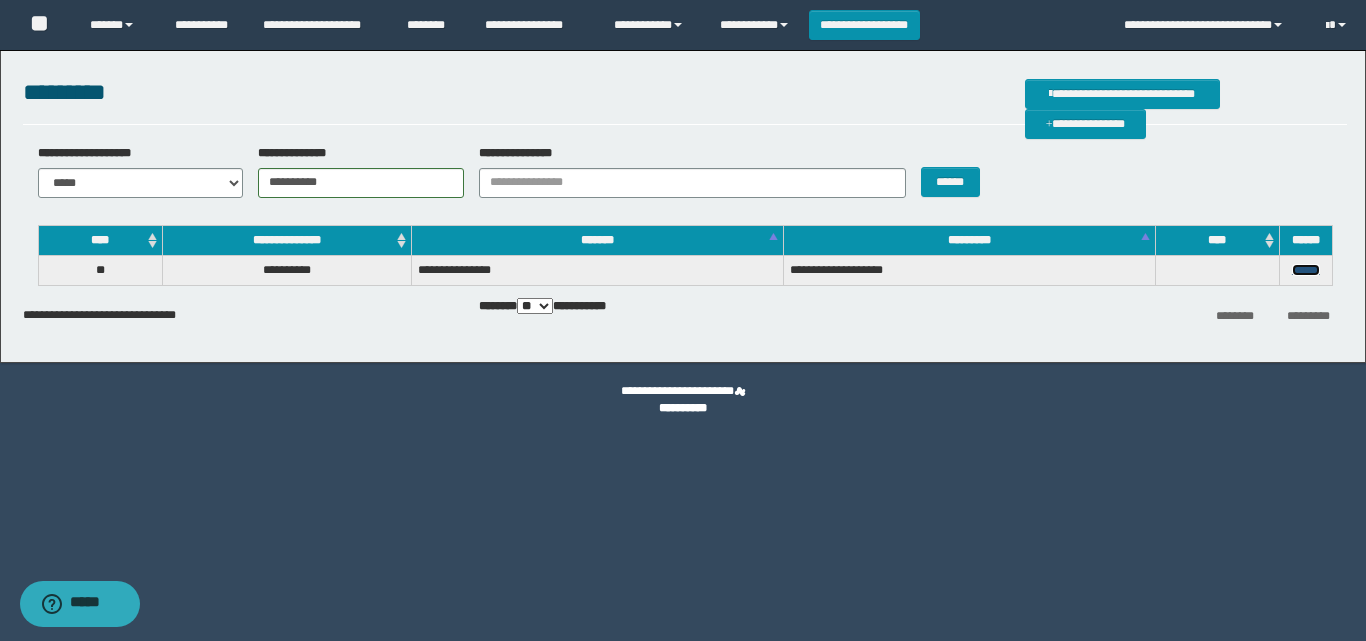 click on "******" at bounding box center [1306, 270] 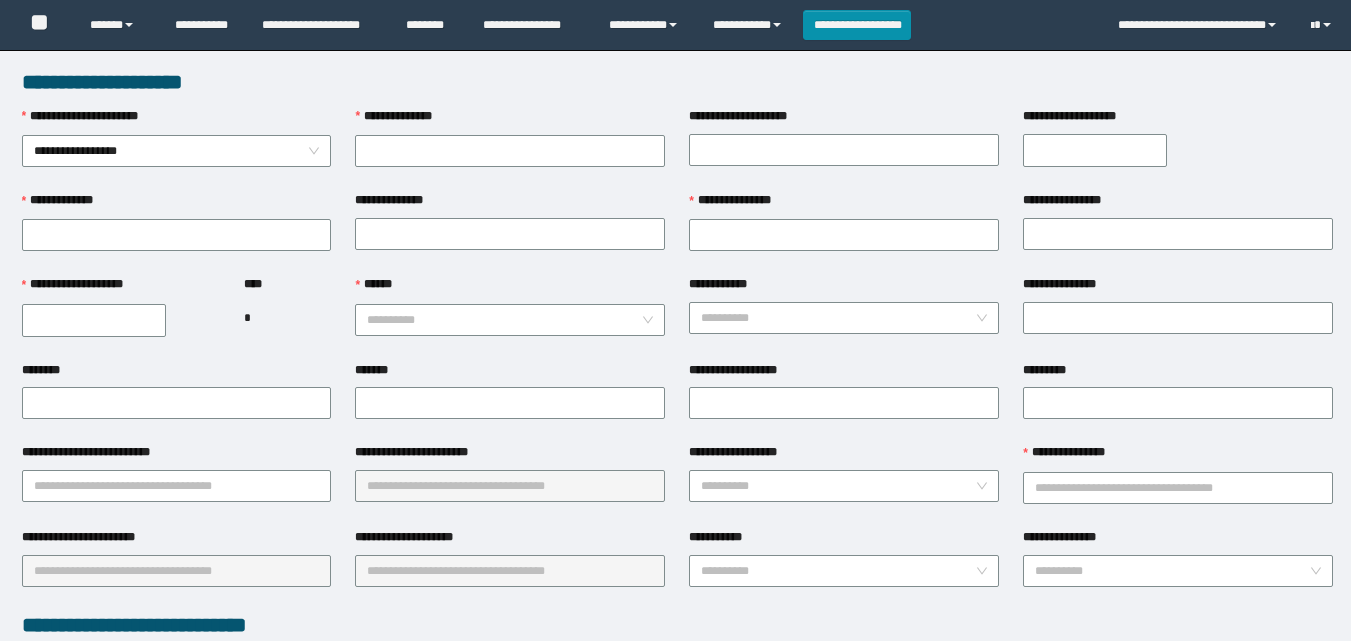 scroll, scrollTop: 0, scrollLeft: 0, axis: both 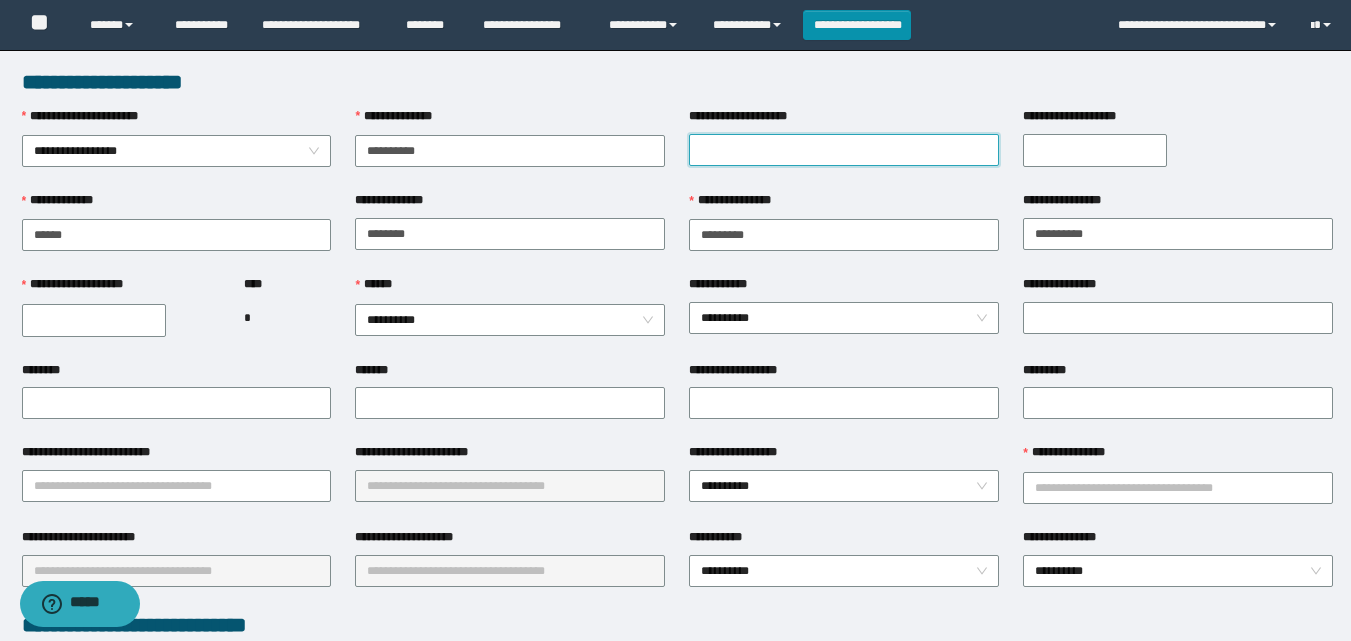 click on "**********" at bounding box center (844, 150) 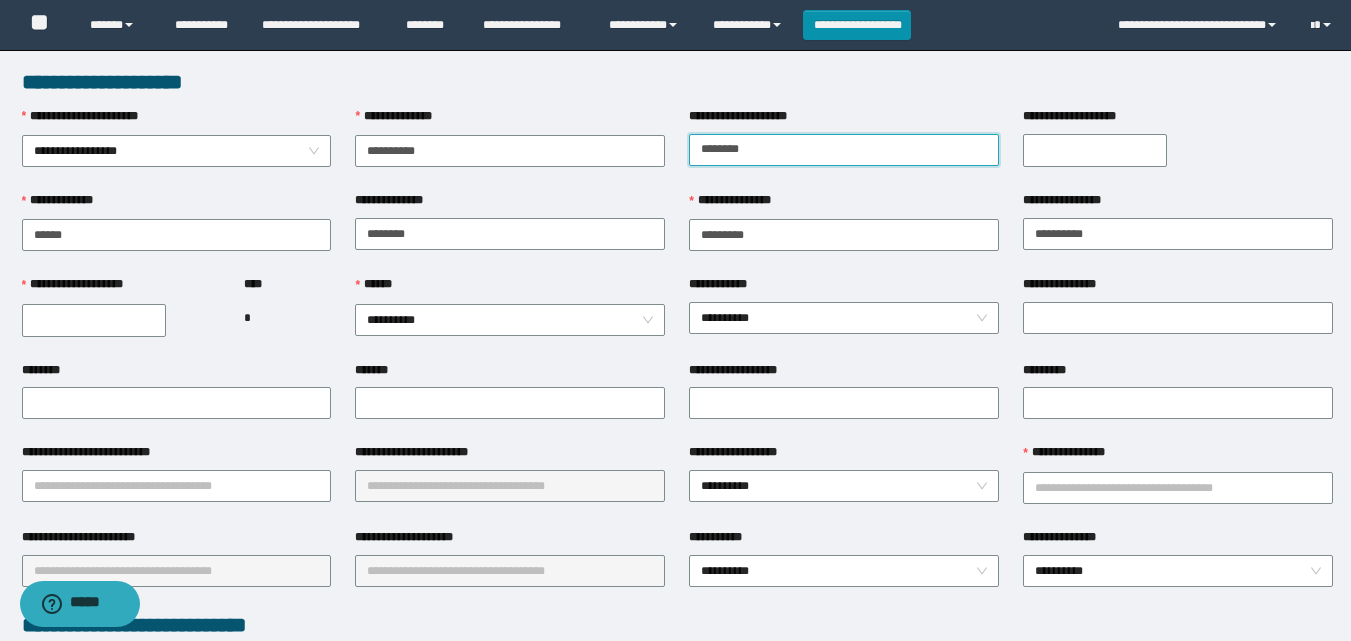 type on "*******" 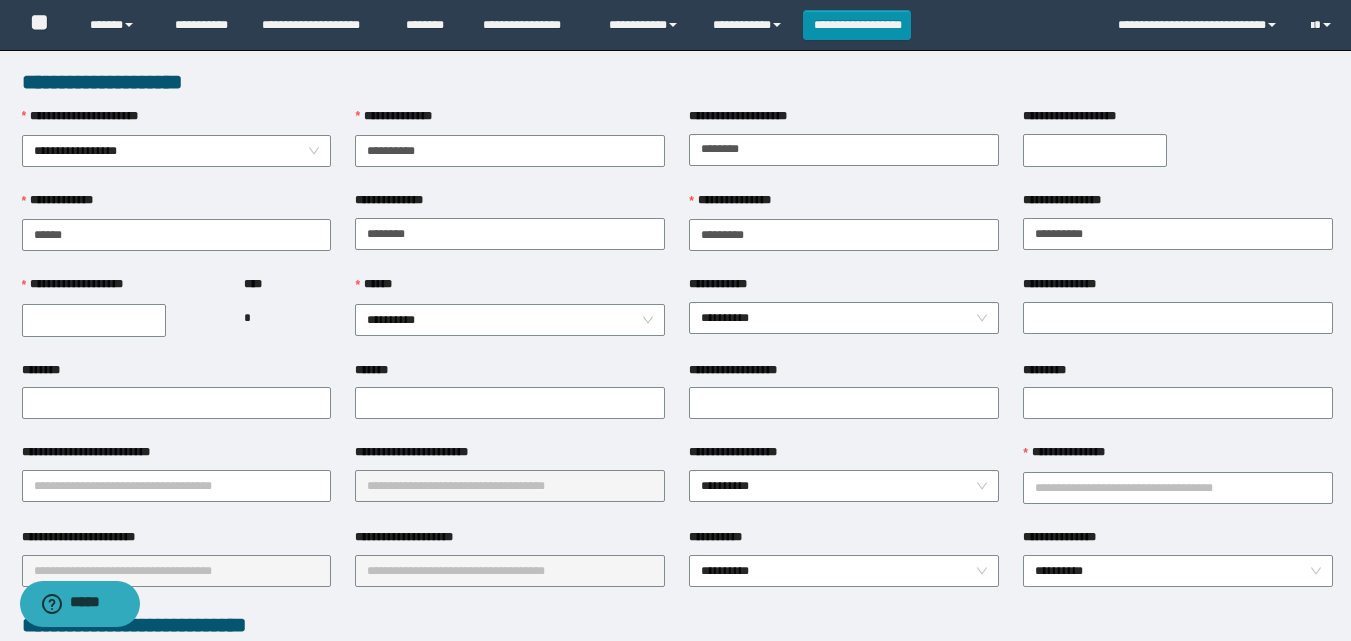 click on "**********" at bounding box center [1095, 150] 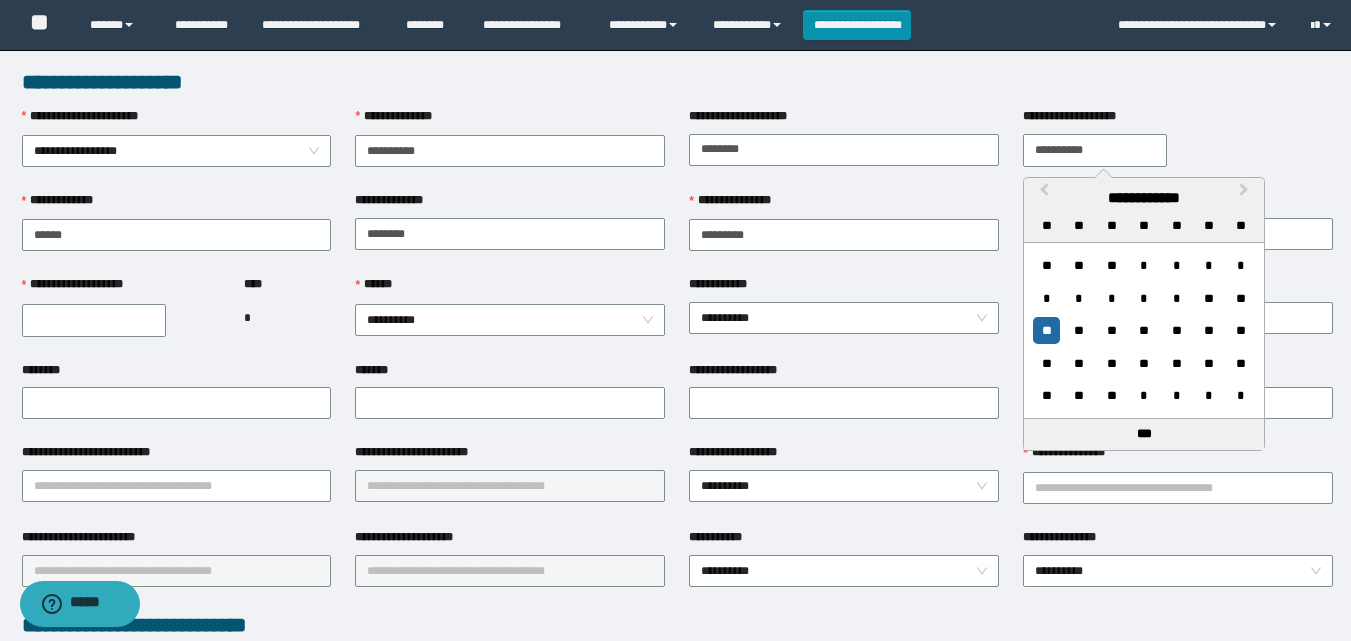 type on "**********" 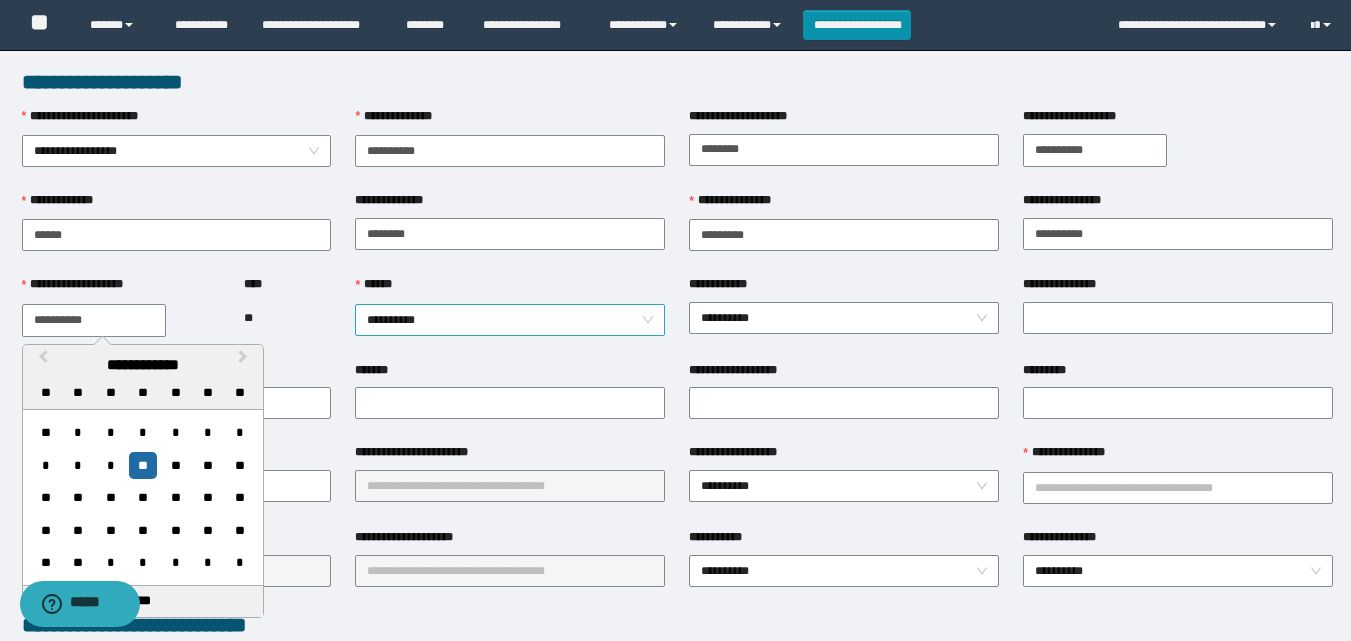type on "**********" 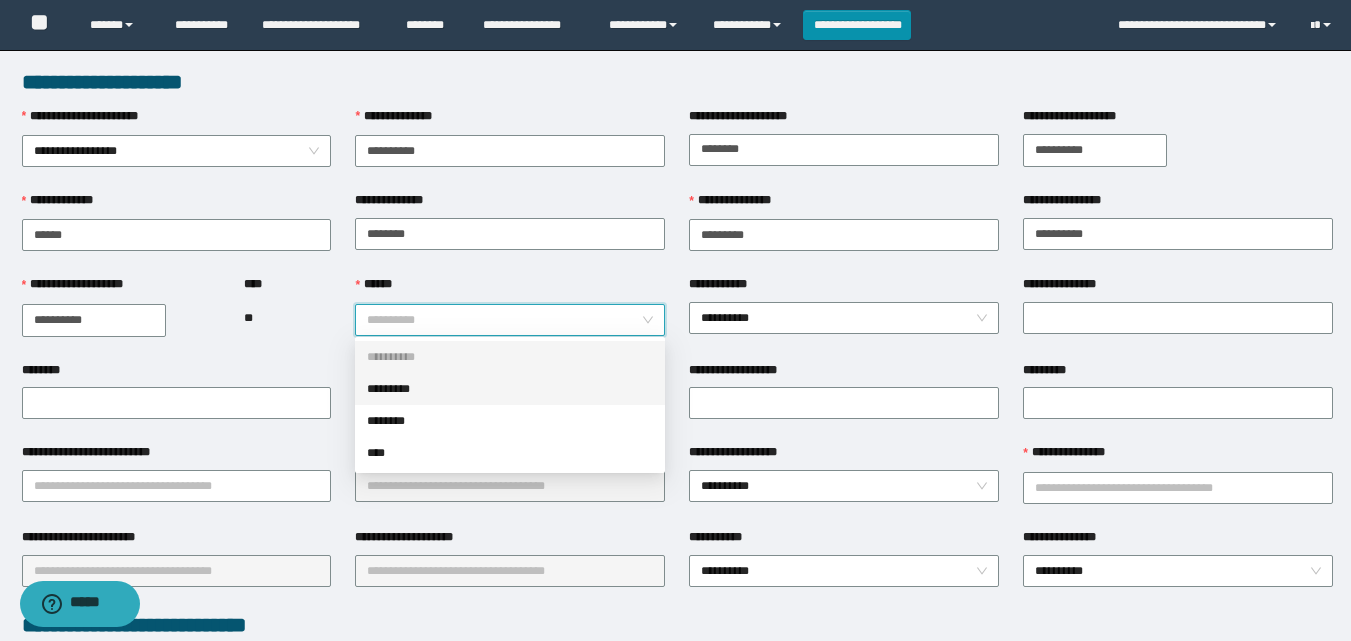 click on "*********" at bounding box center [510, 389] 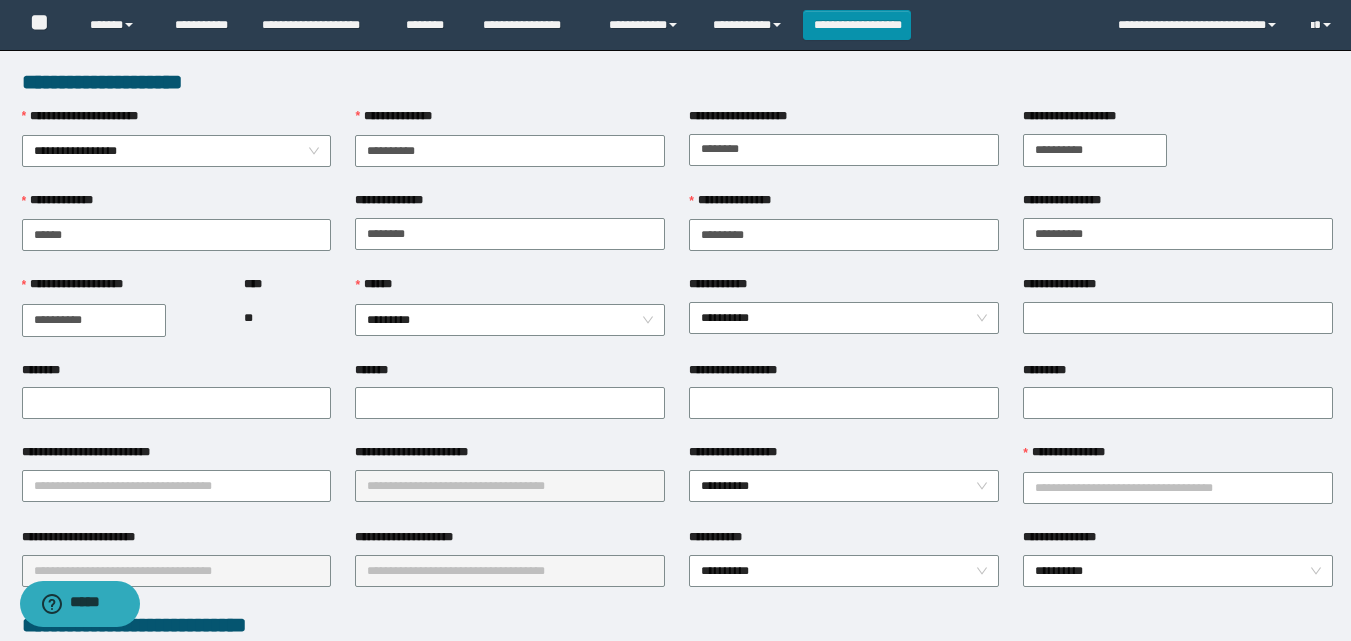 click on "**** **" at bounding box center [287, 317] 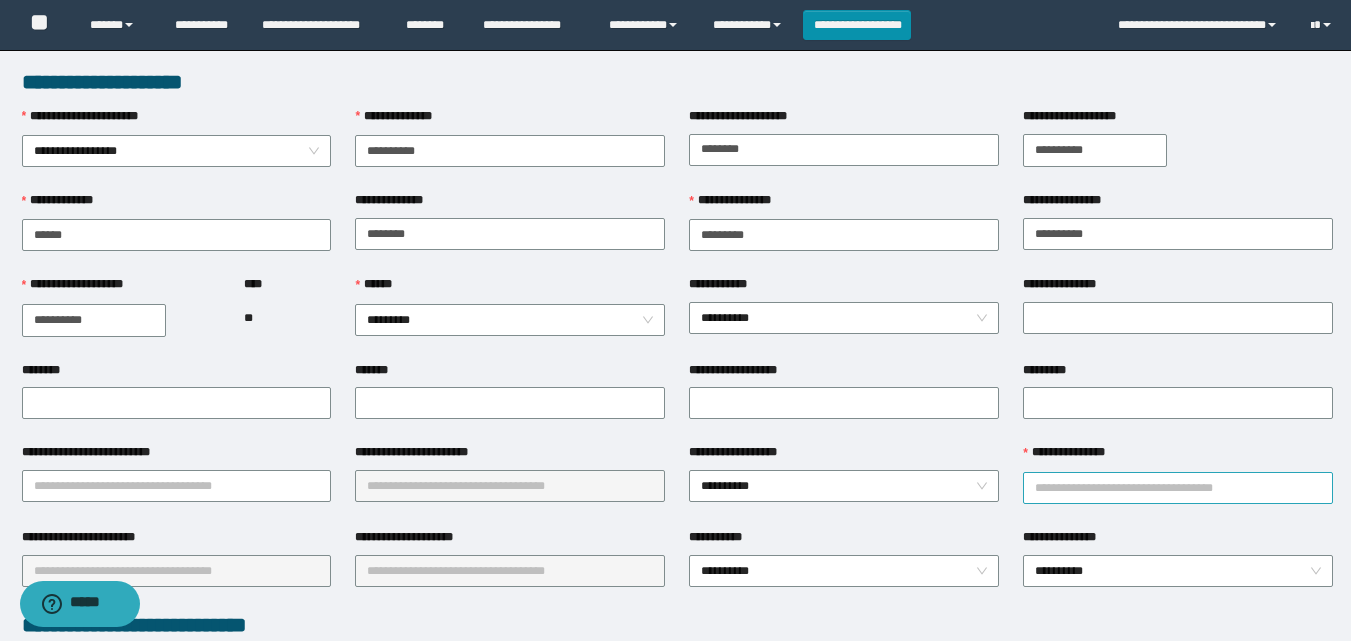 click on "**********" at bounding box center [1178, 488] 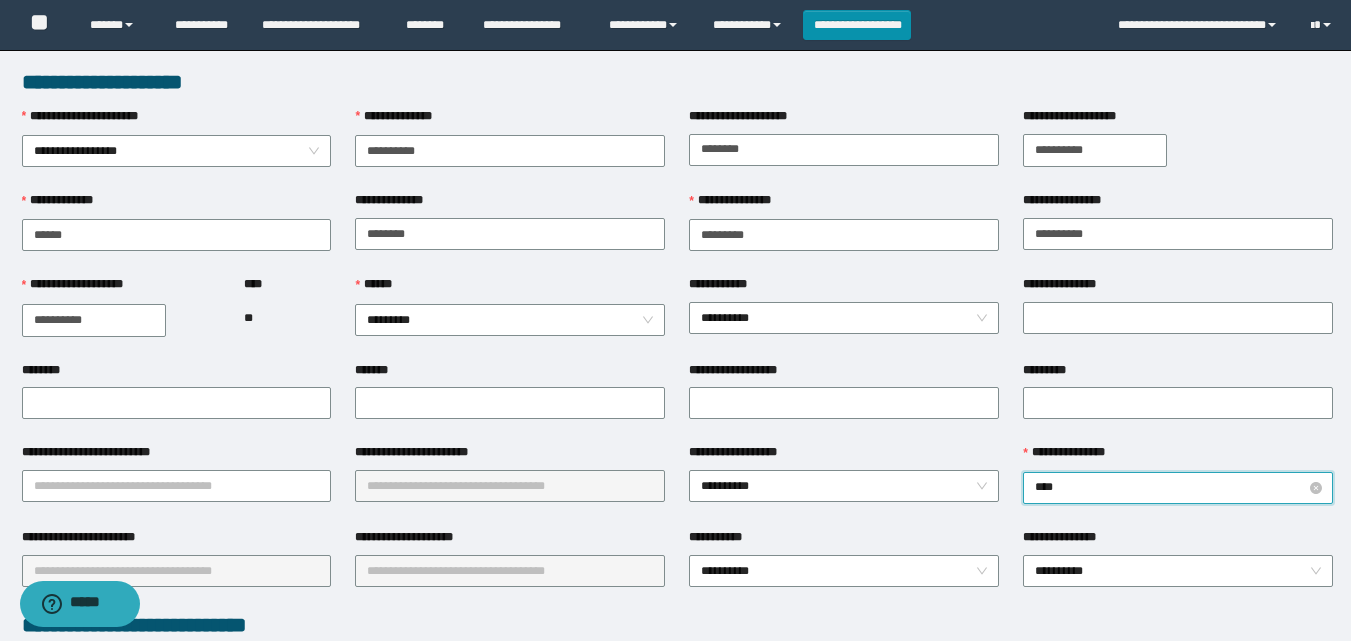 type on "*****" 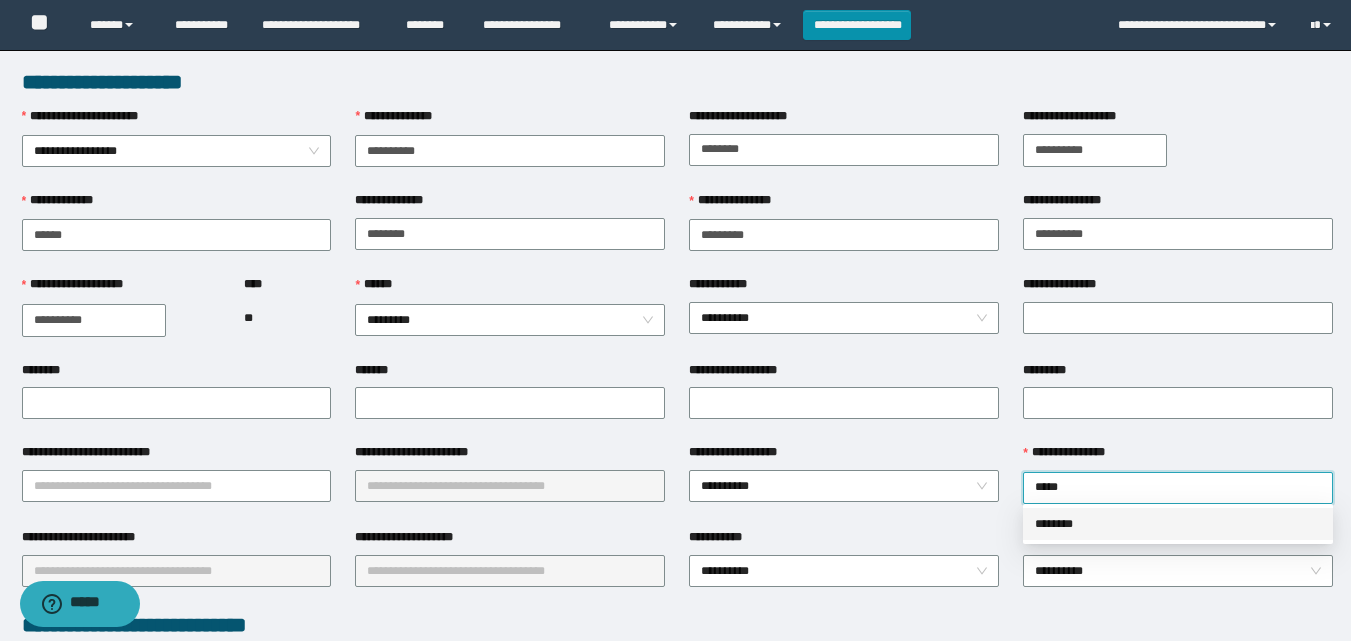 click on "********" at bounding box center (1178, 524) 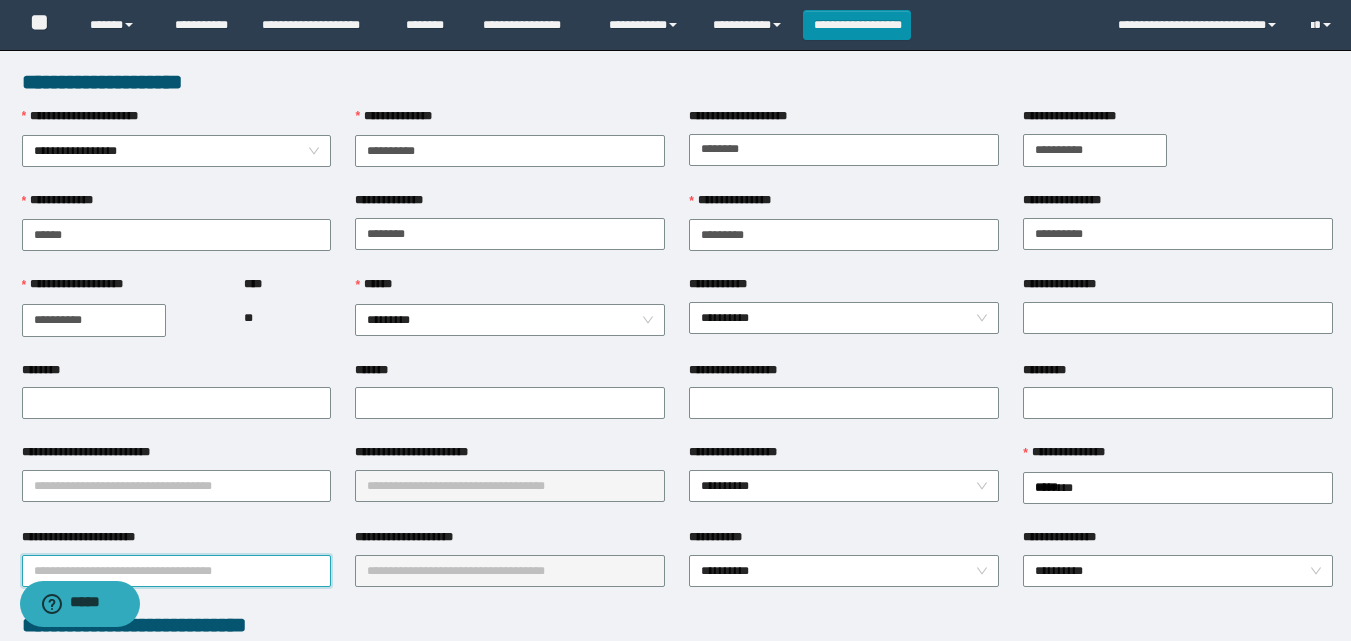 click on "**********" at bounding box center [177, 571] 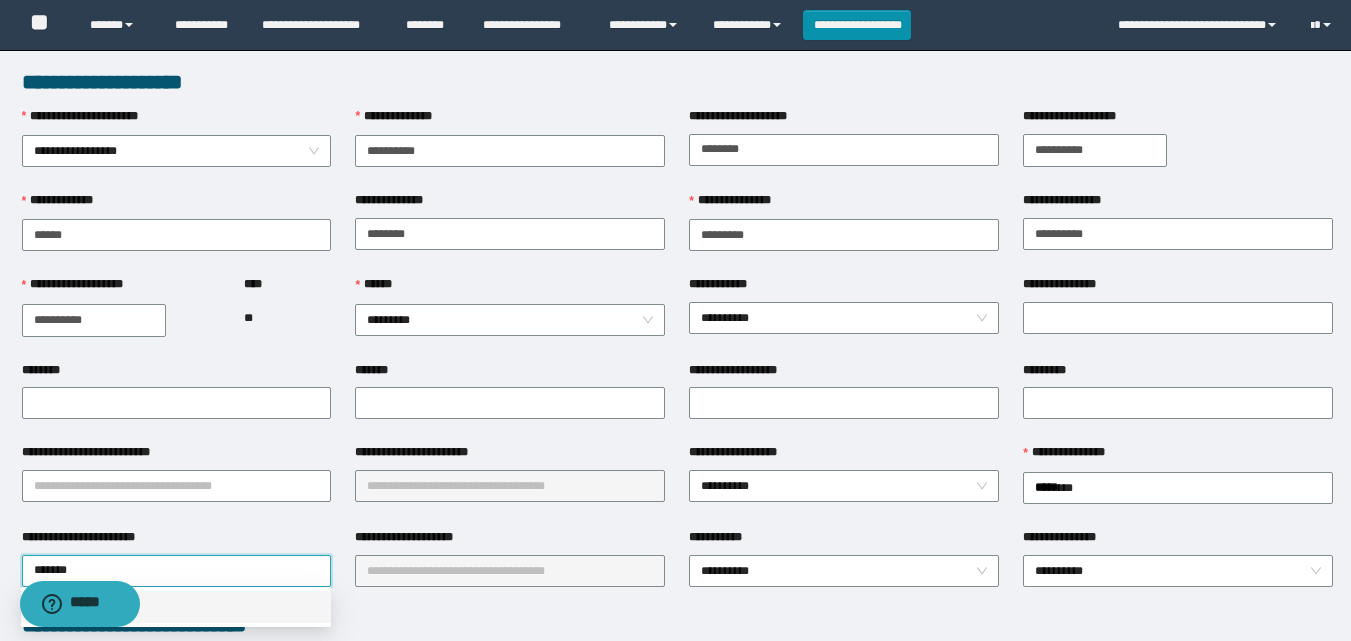 type on "******" 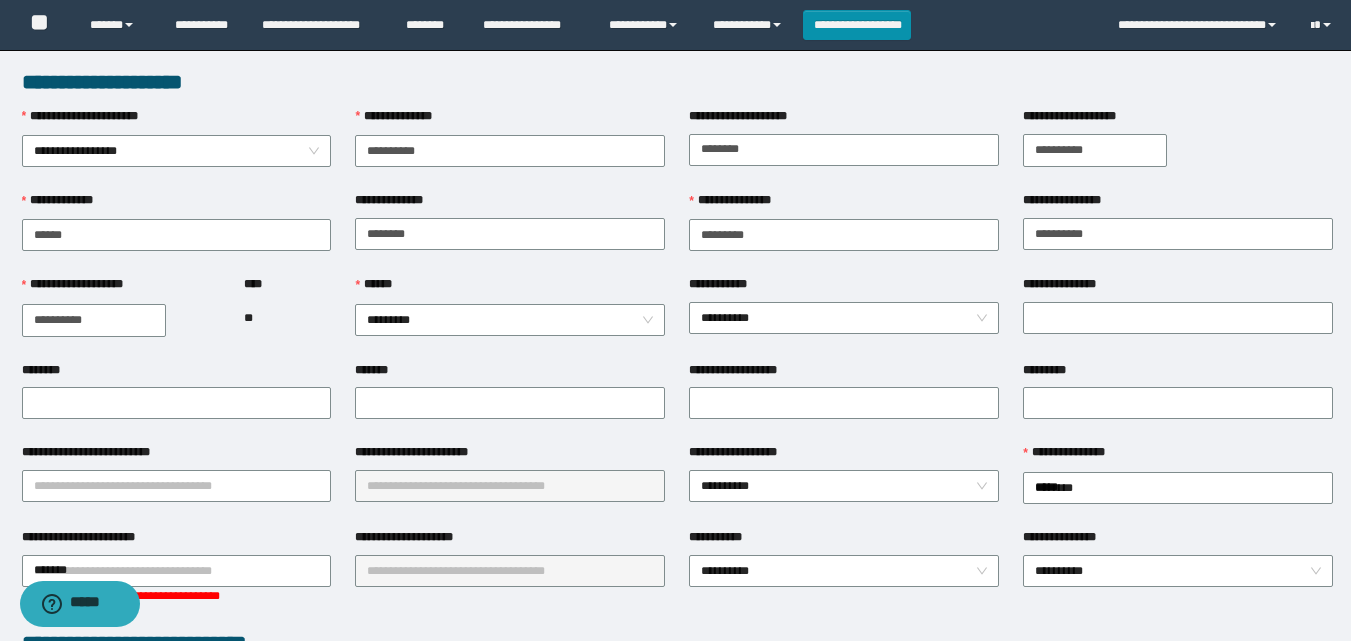 click on "**********" at bounding box center [177, 579] 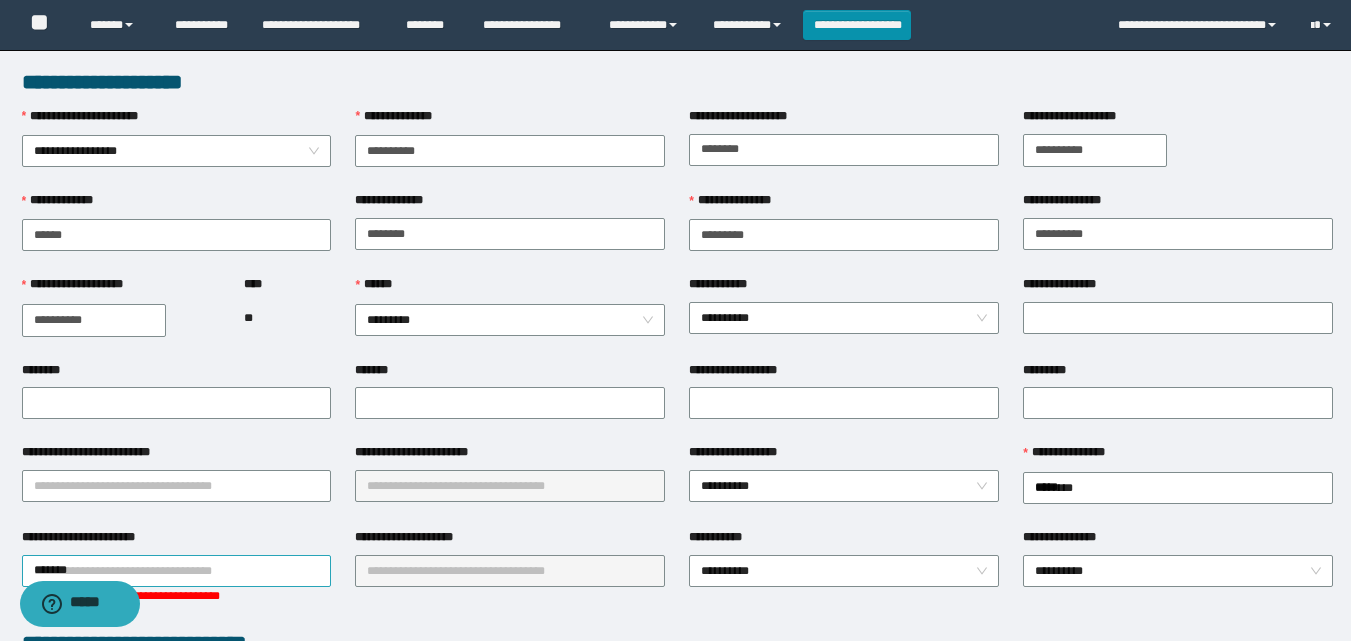 click on "******" at bounding box center [177, 571] 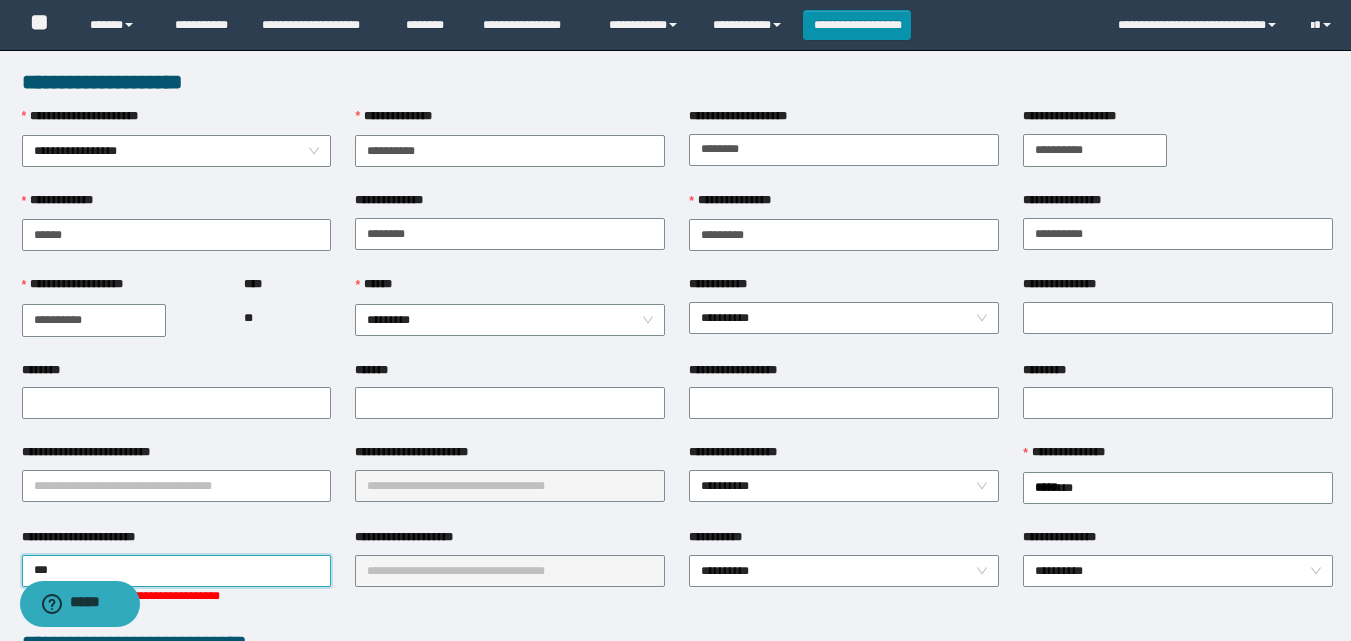type on "****" 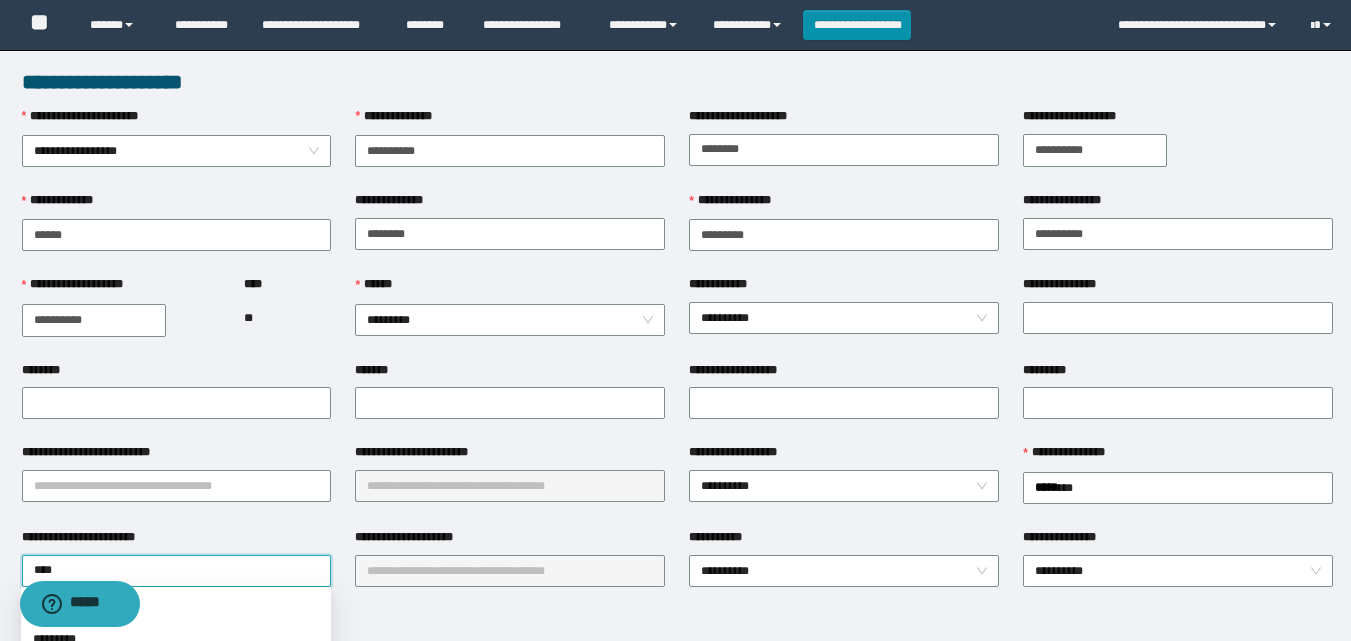 click on "******" at bounding box center (176, 607) 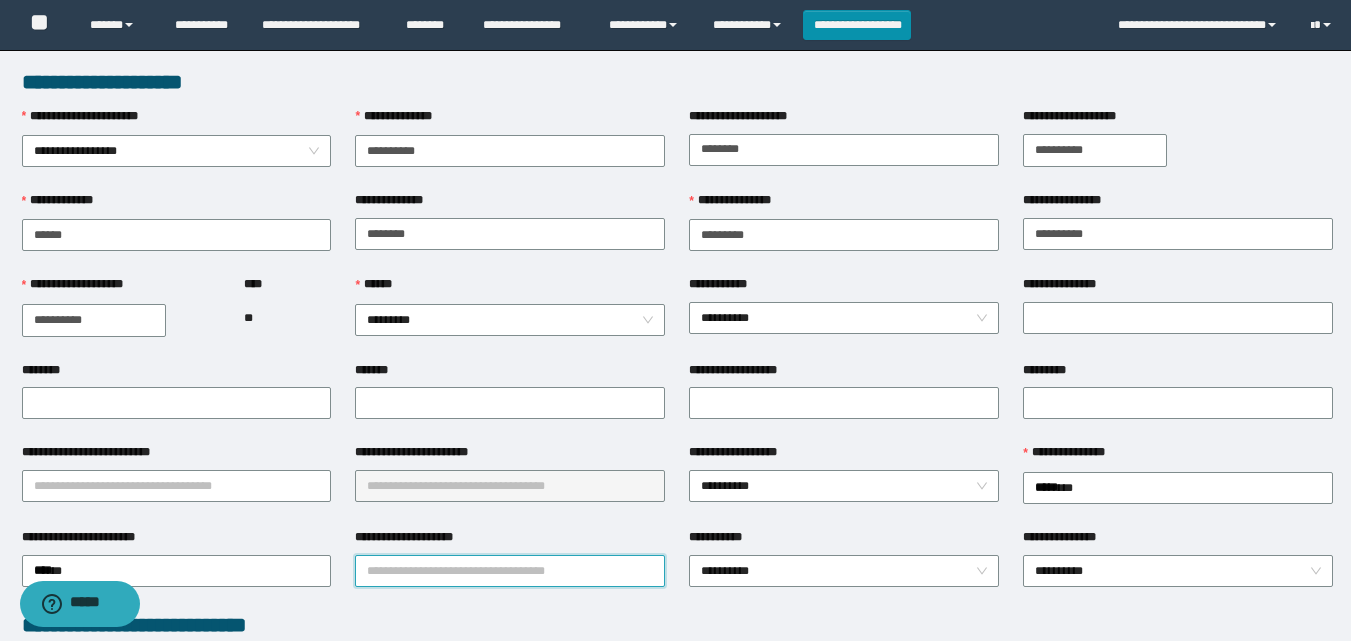 click on "**********" at bounding box center (510, 571) 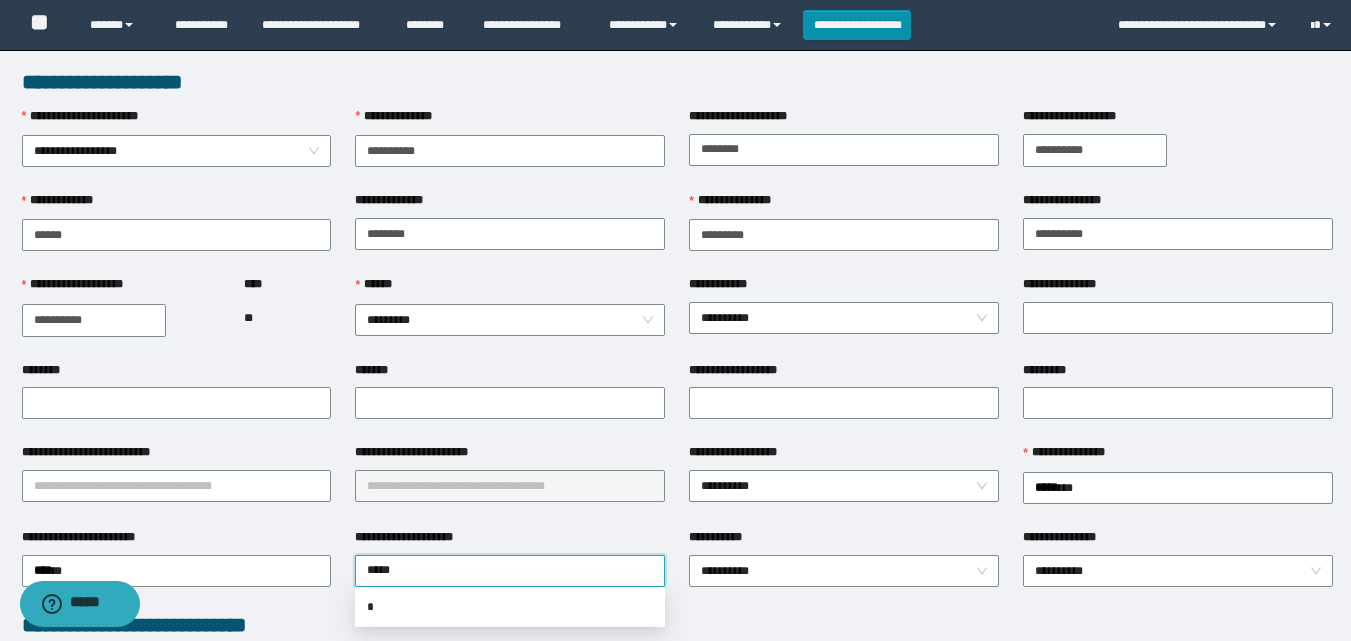 type on "******" 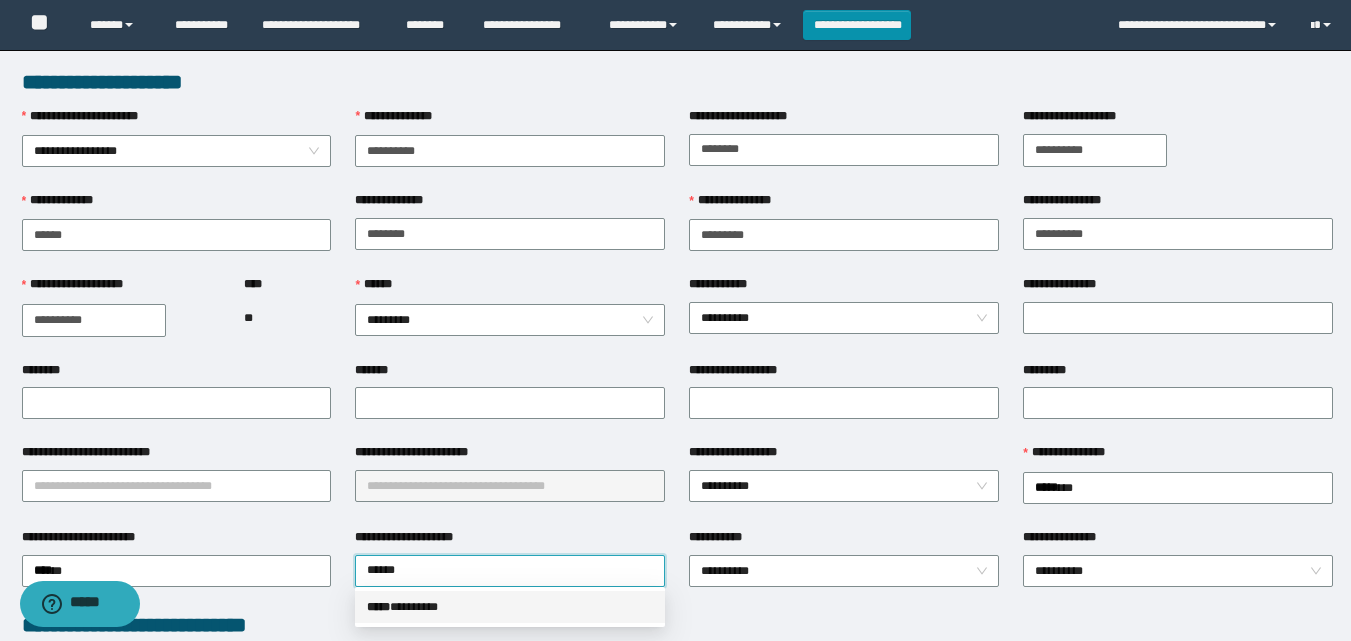 click on "***** * *******" at bounding box center [510, 607] 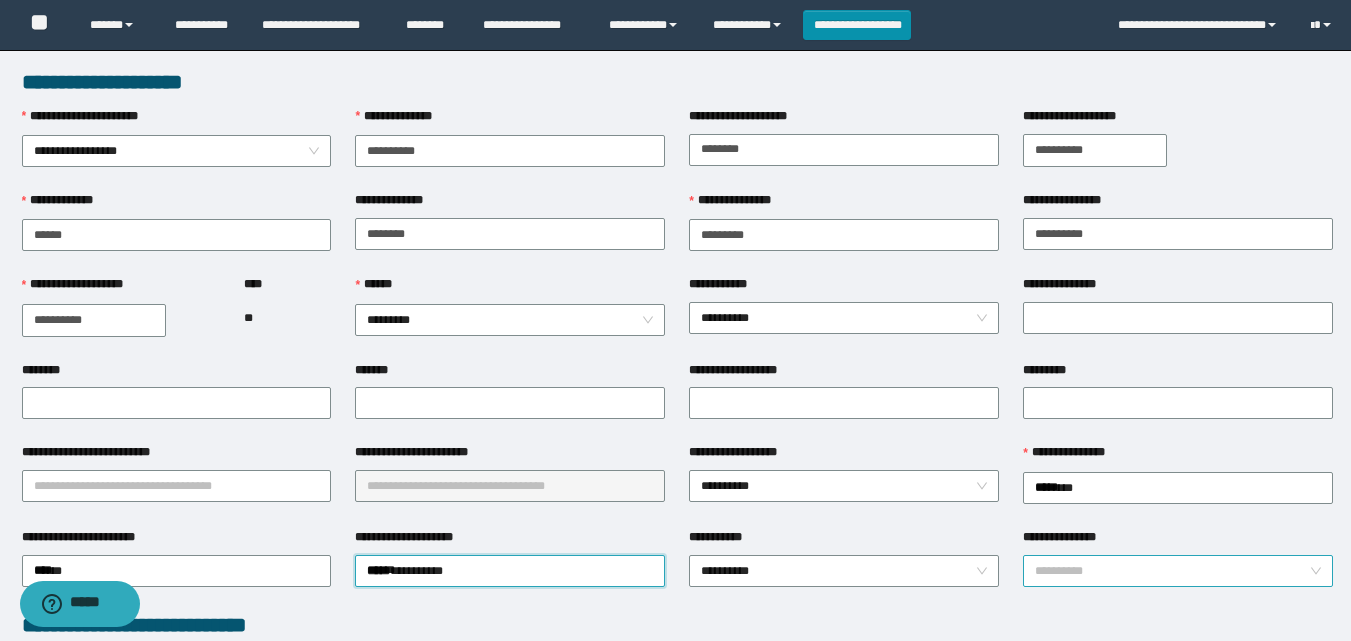click on "**********" at bounding box center (1178, 571) 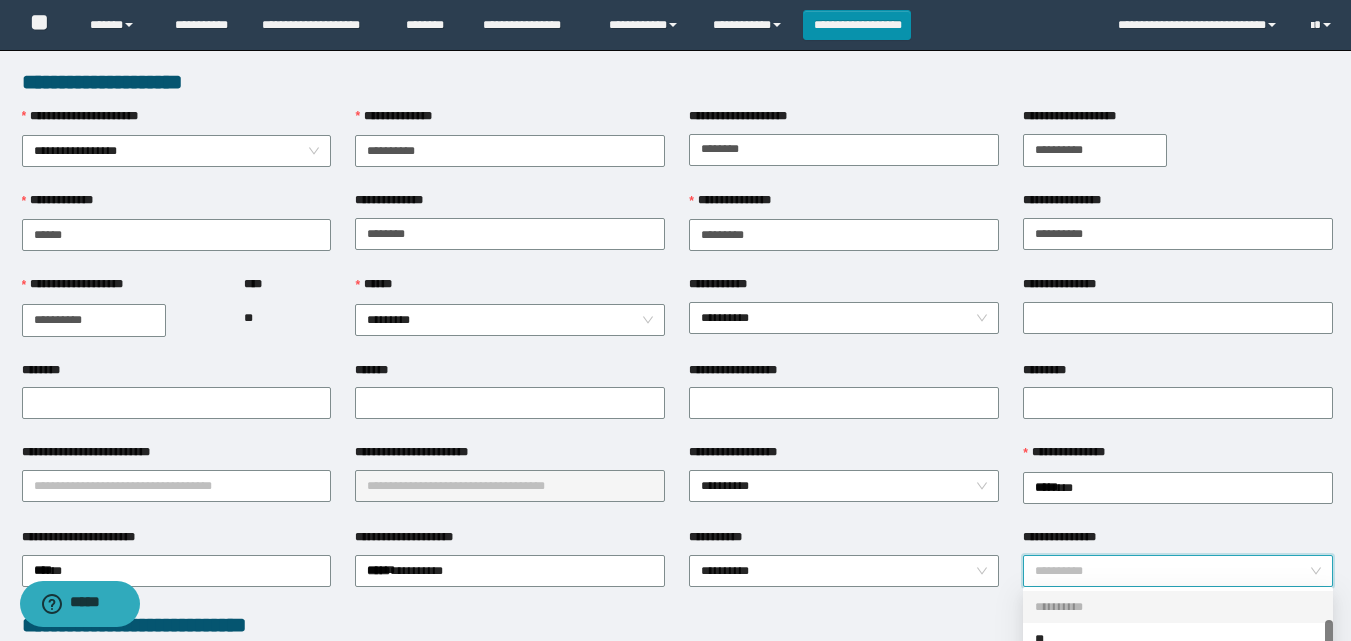scroll, scrollTop: 32, scrollLeft: 0, axis: vertical 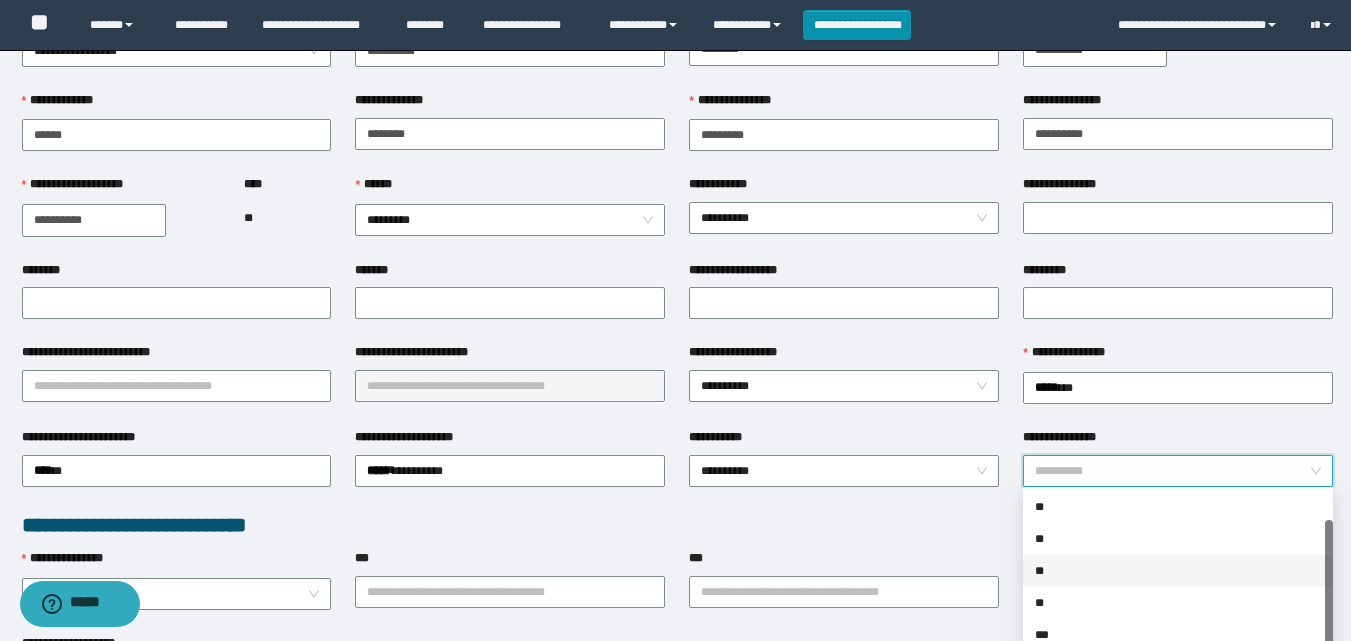 click on "**" at bounding box center [1178, 571] 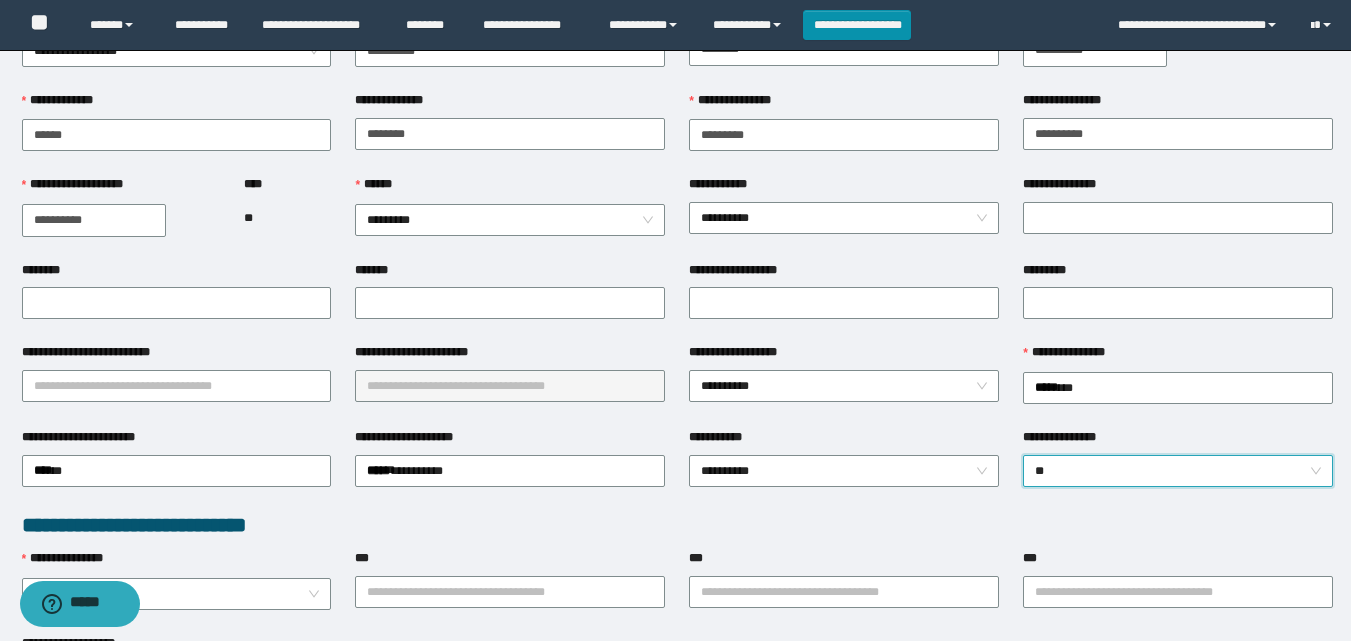 click on "***" at bounding box center (844, 562) 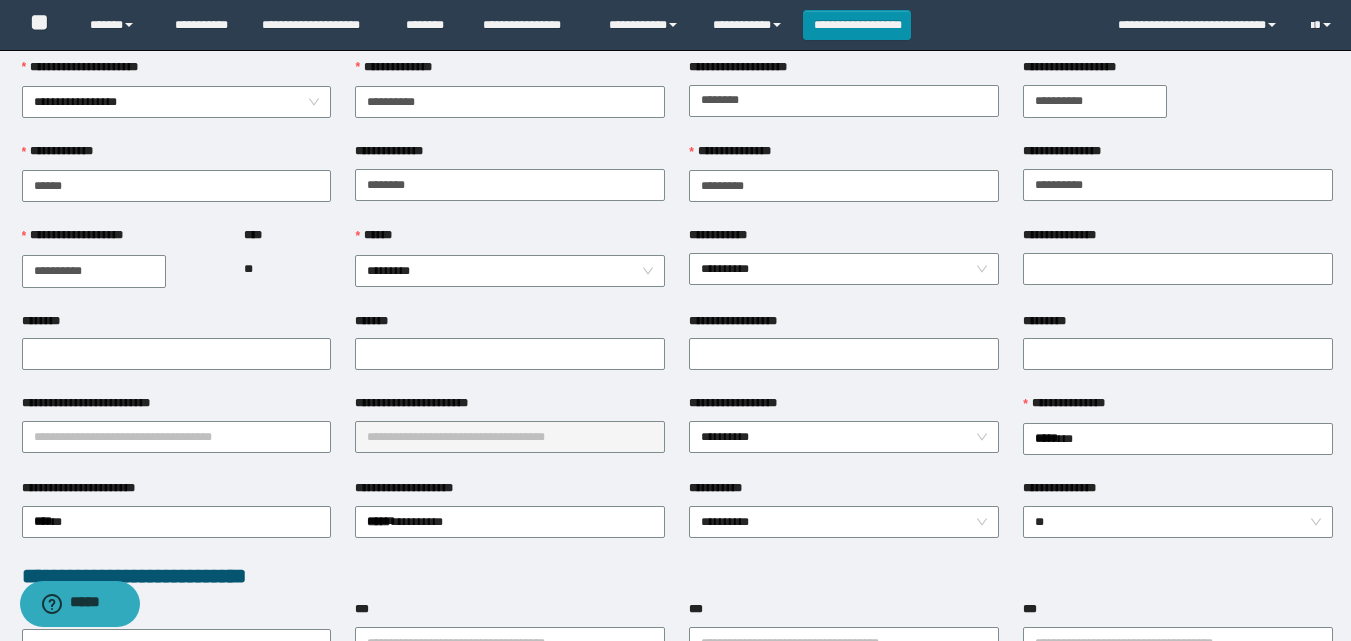 scroll, scrollTop: 0, scrollLeft: 0, axis: both 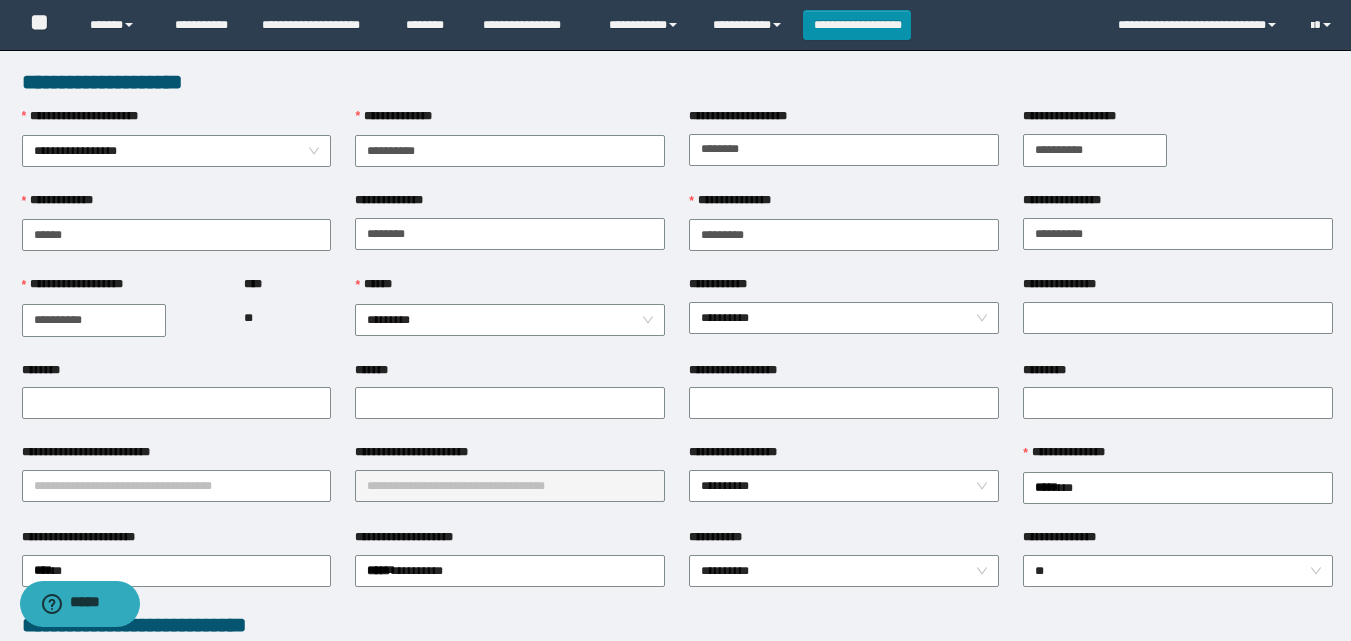 click on "**********" at bounding box center (844, 317) 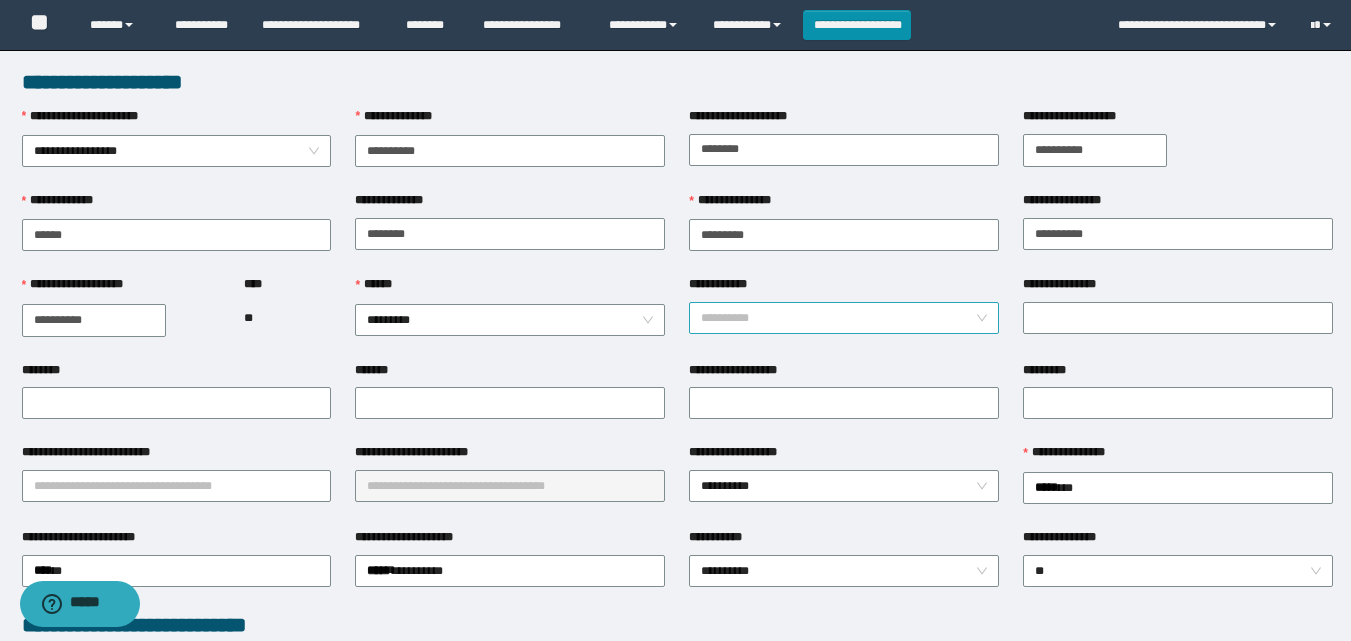 click on "**********" at bounding box center (844, 318) 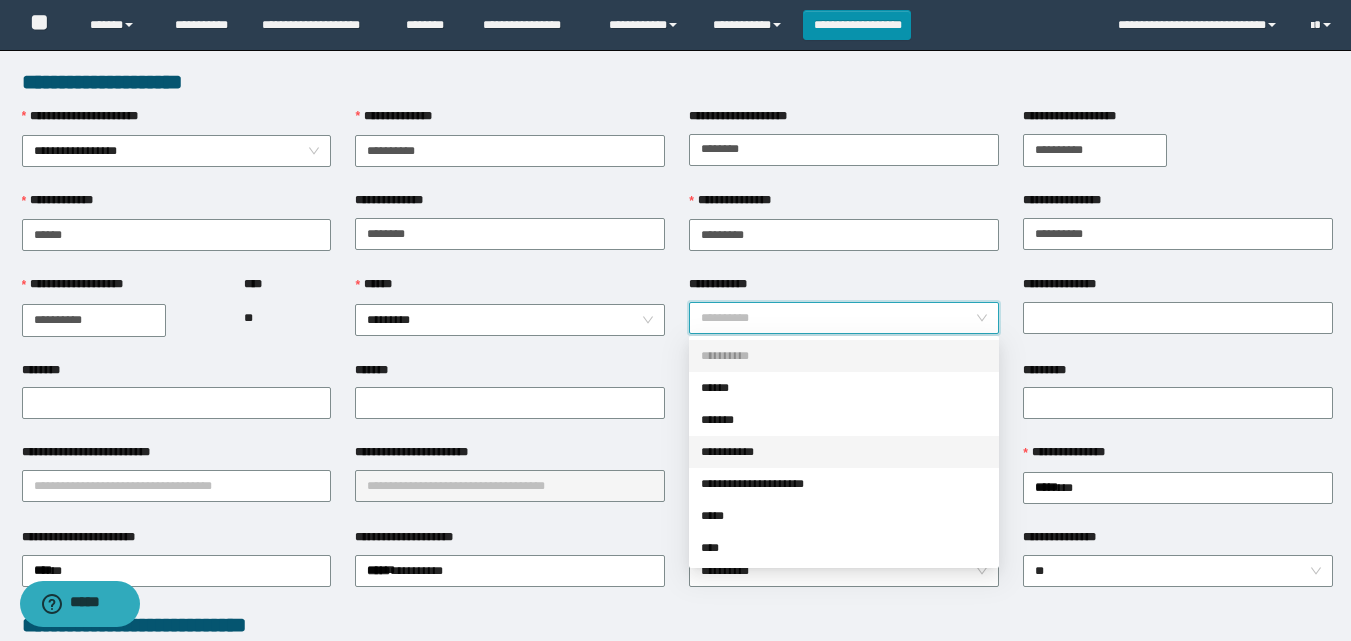 click on "**********" at bounding box center [844, 452] 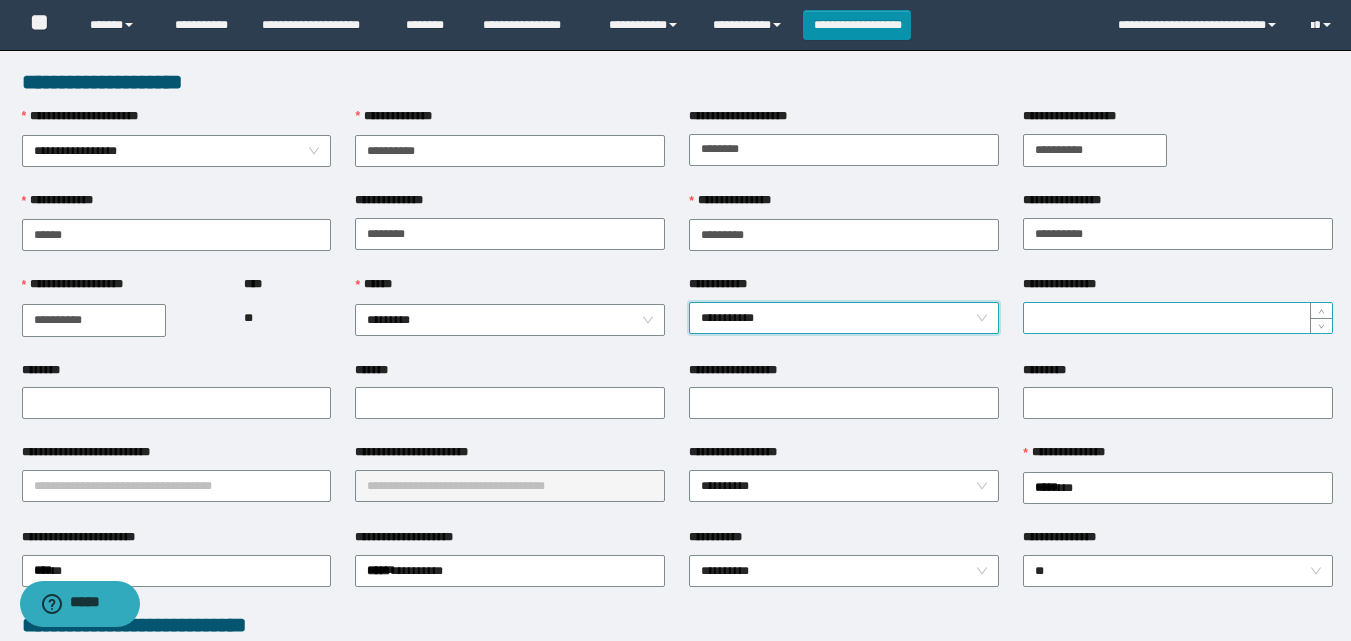click on "**********" at bounding box center [1178, 318] 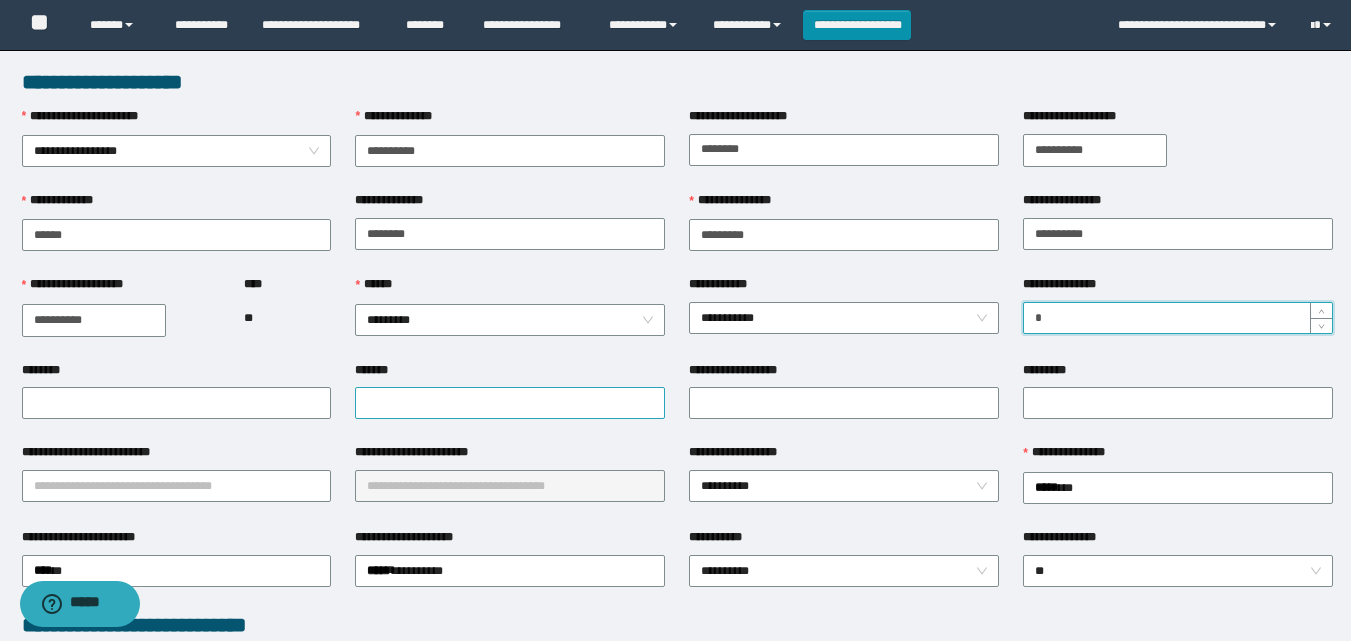 type on "*" 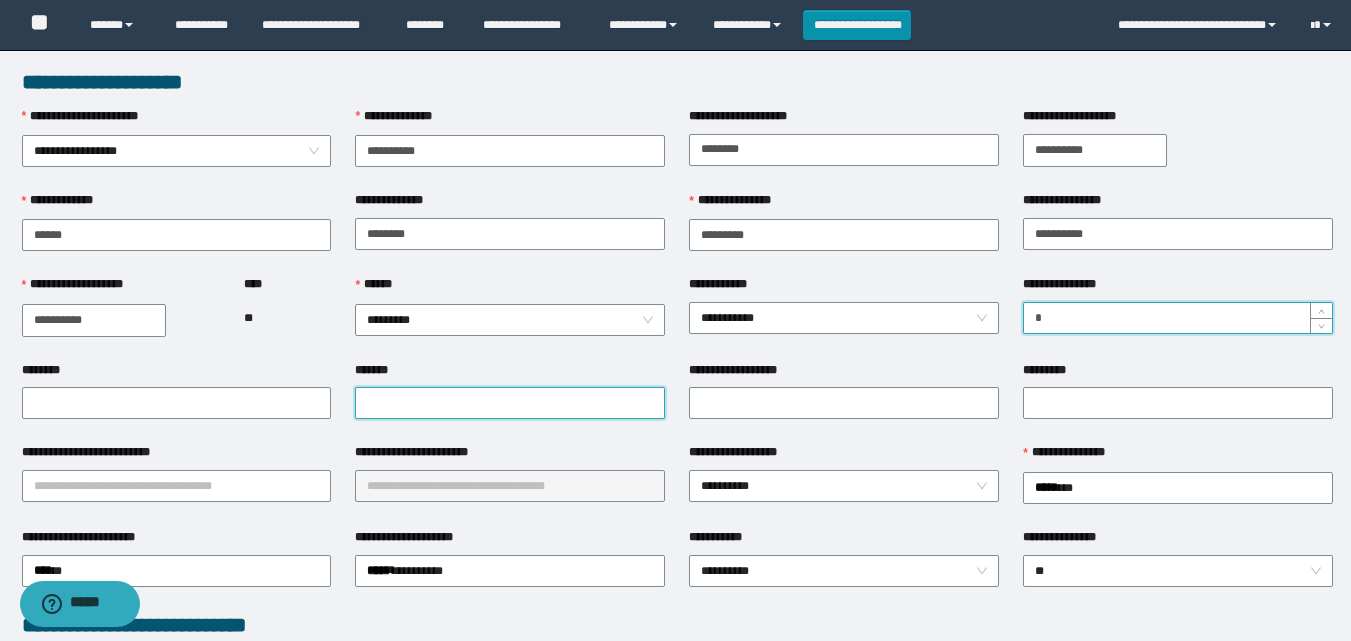 click on "*******" at bounding box center (510, 403) 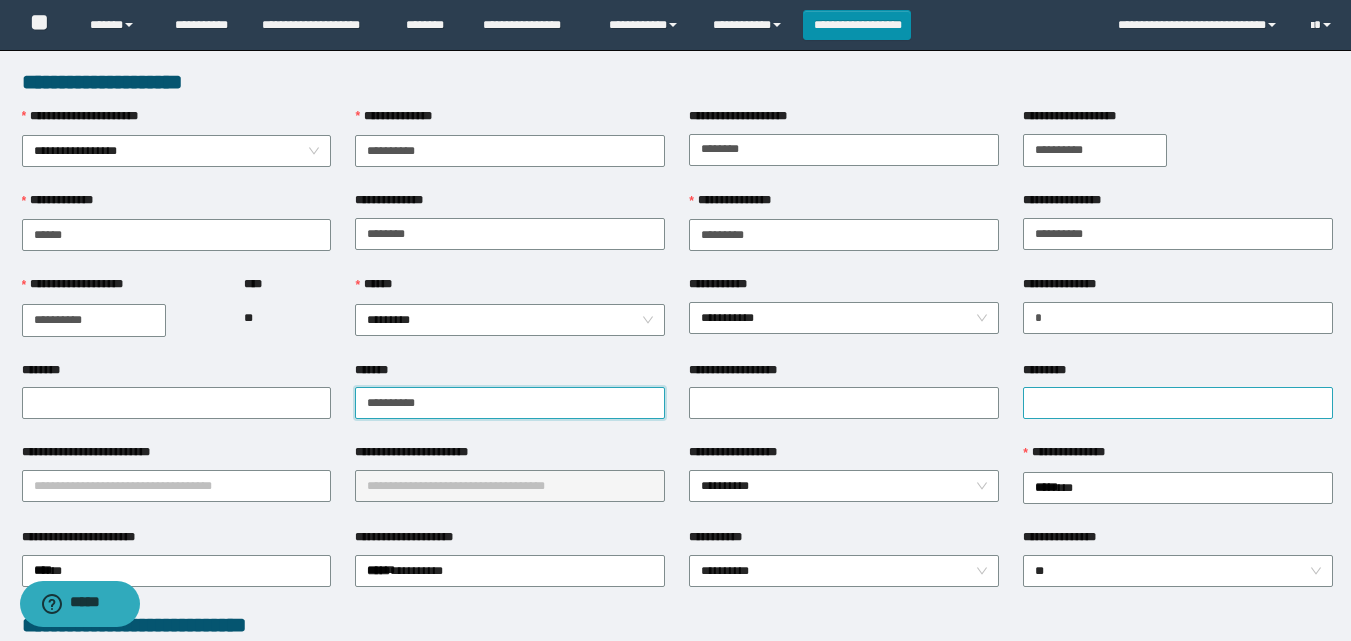 type on "**********" 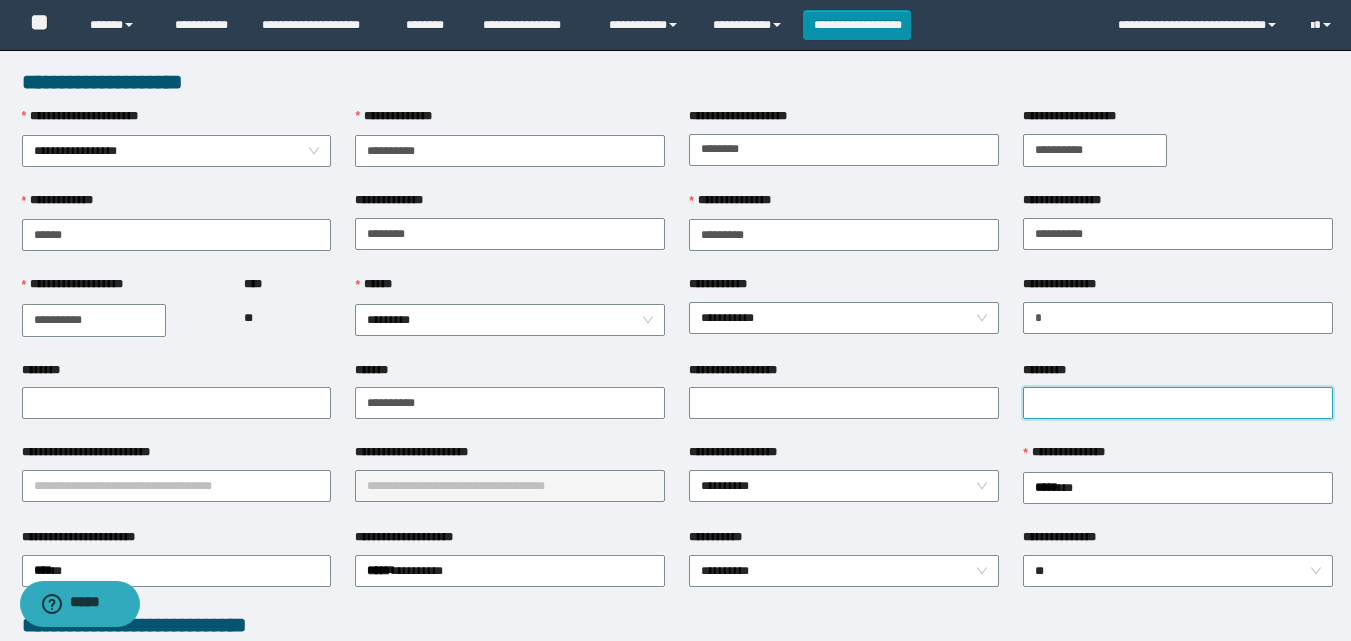 click on "*********" at bounding box center (1178, 403) 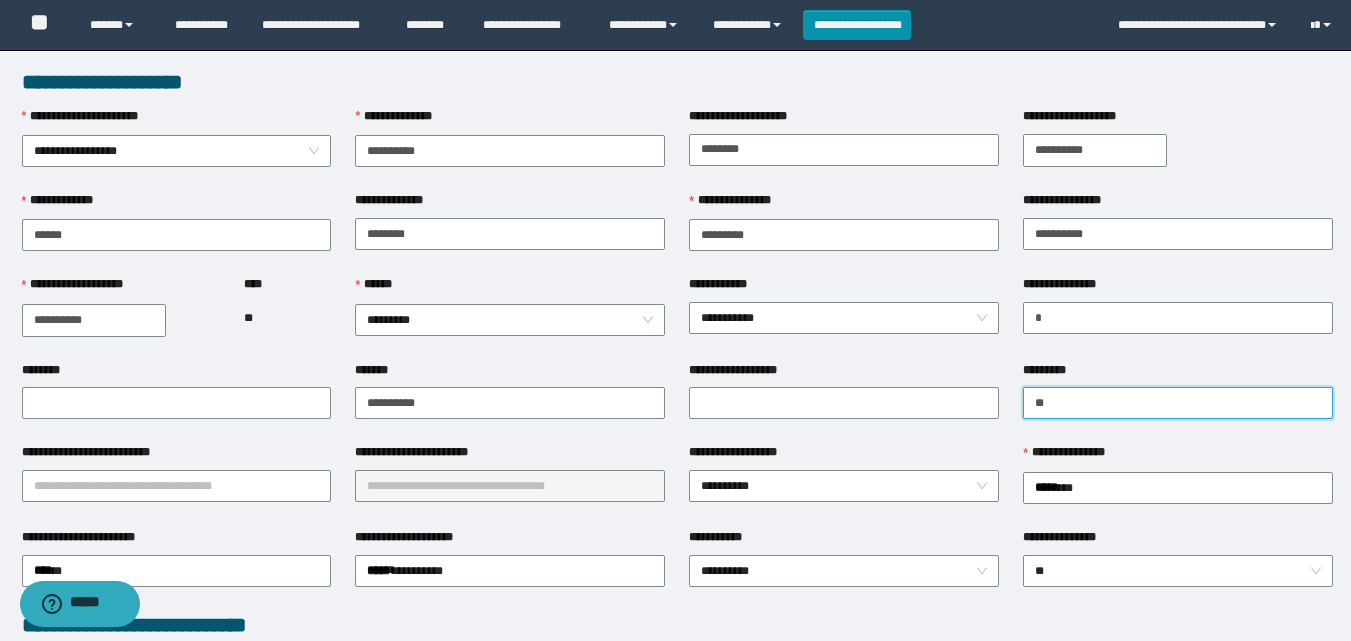 type on "*" 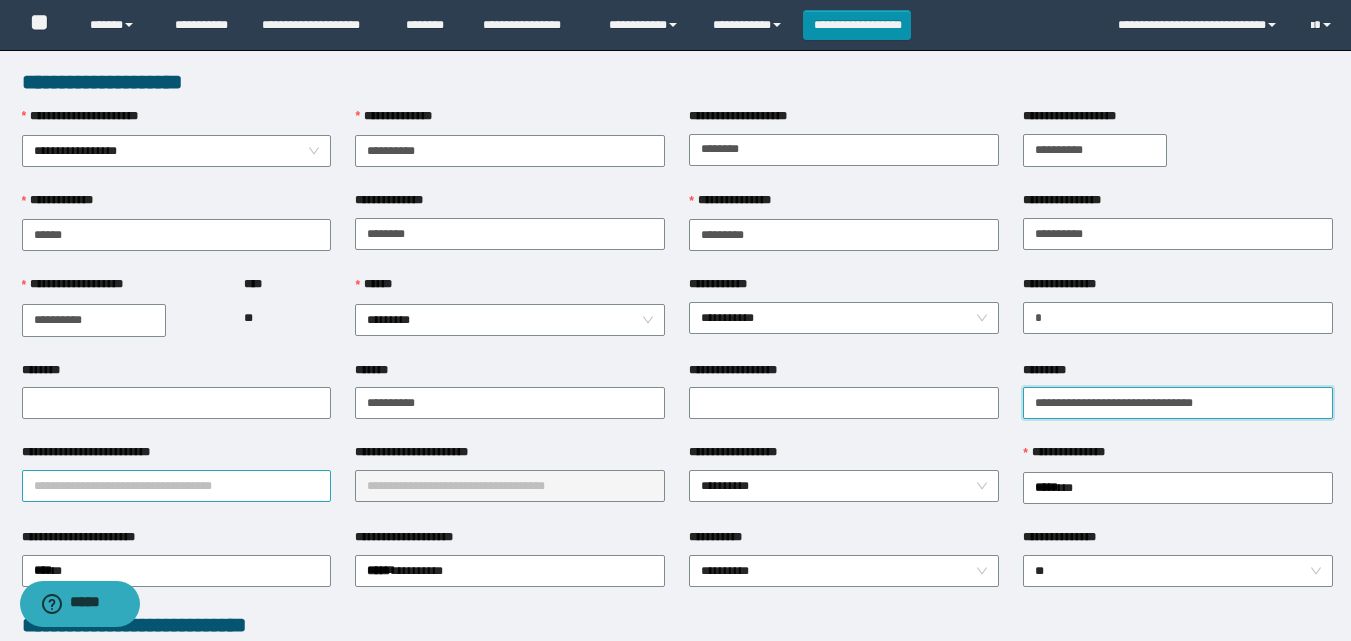 type on "**********" 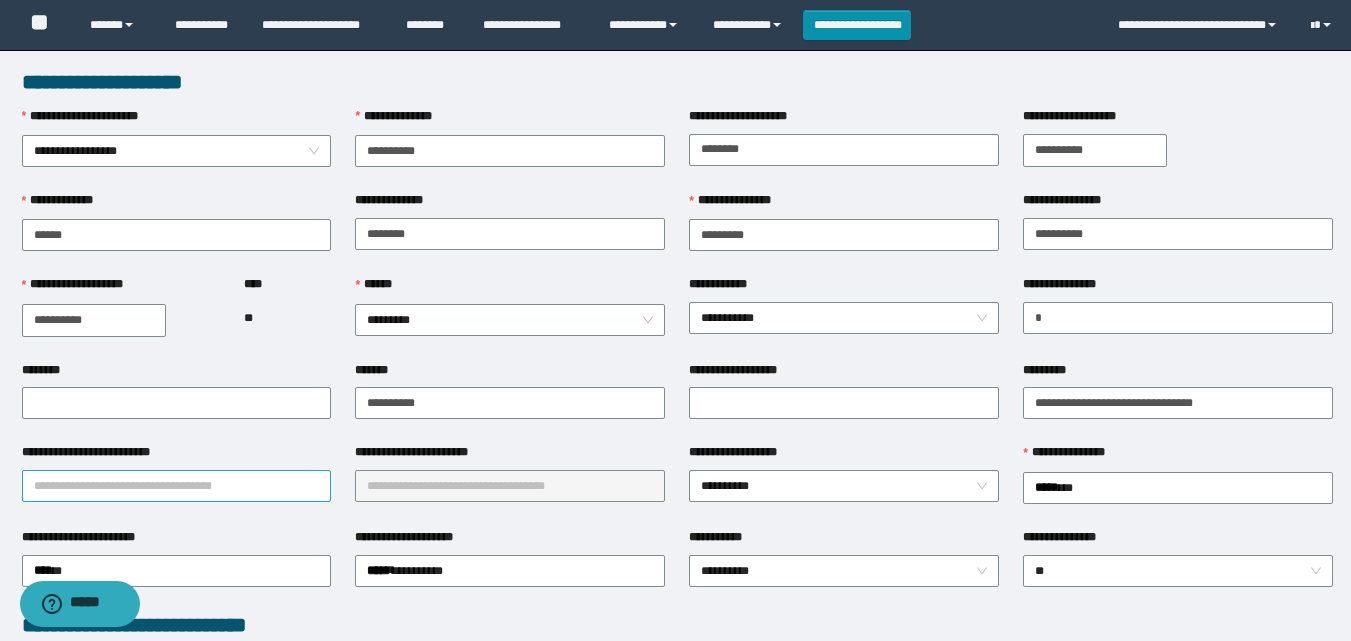 click on "**********" at bounding box center (177, 486) 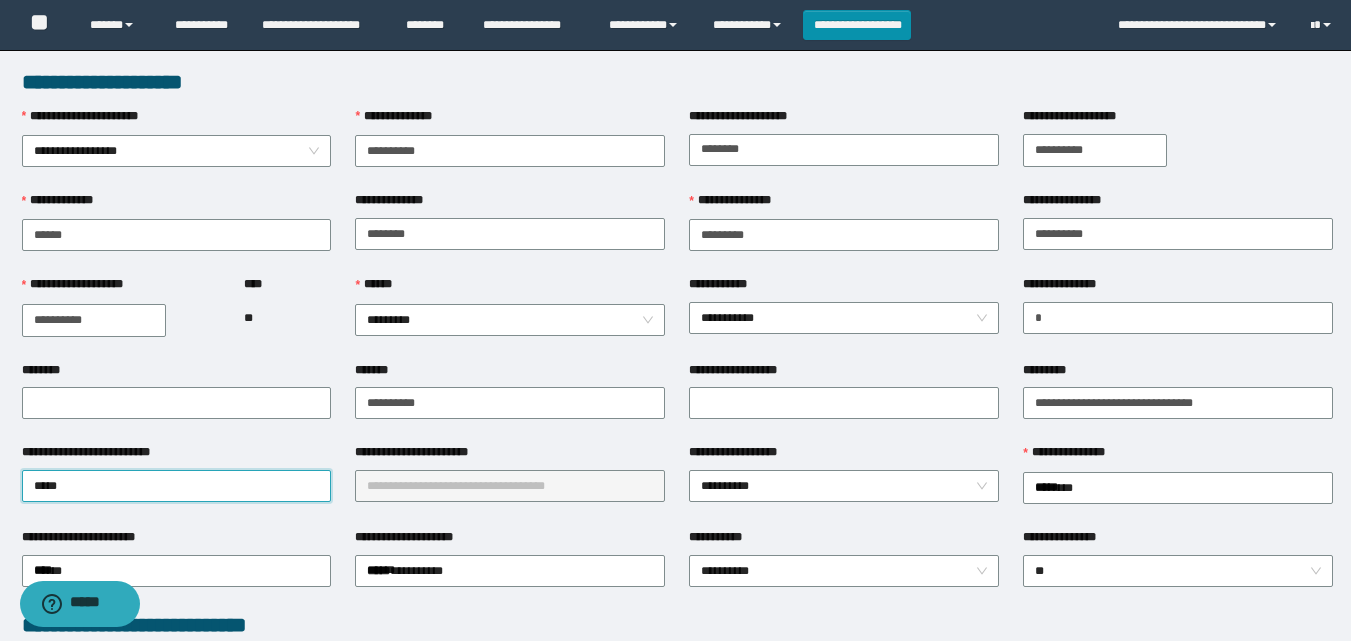 type on "******" 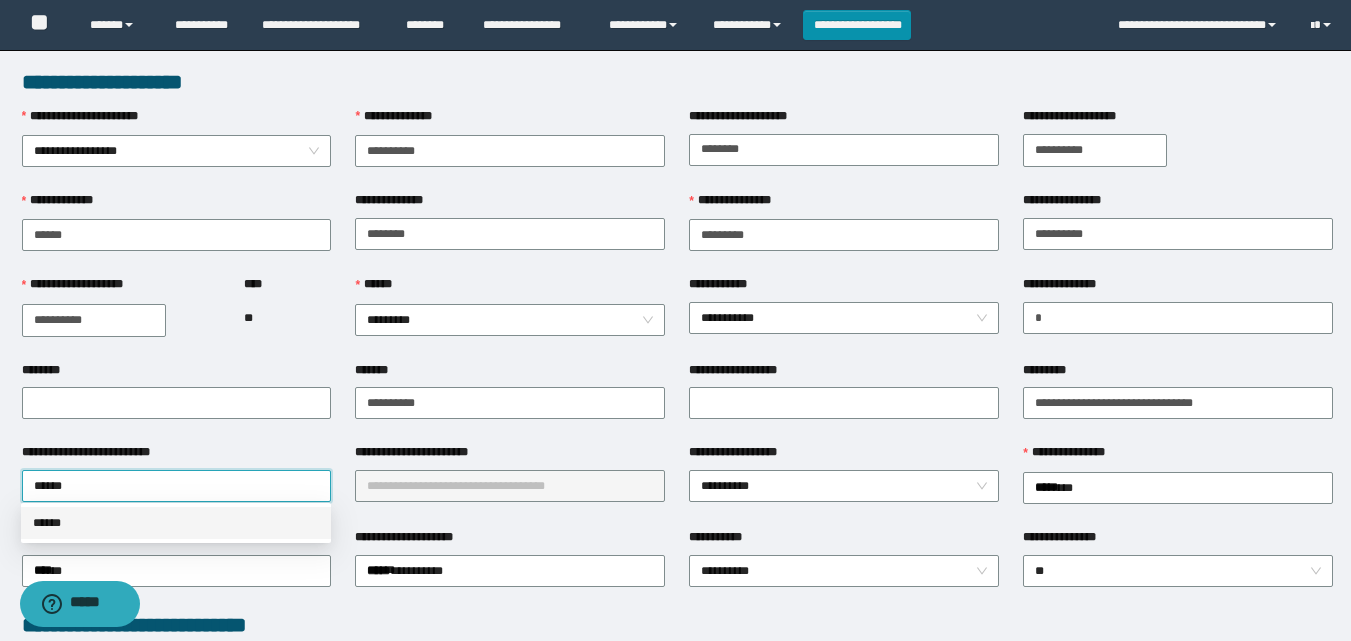 click on "******" at bounding box center [176, 523] 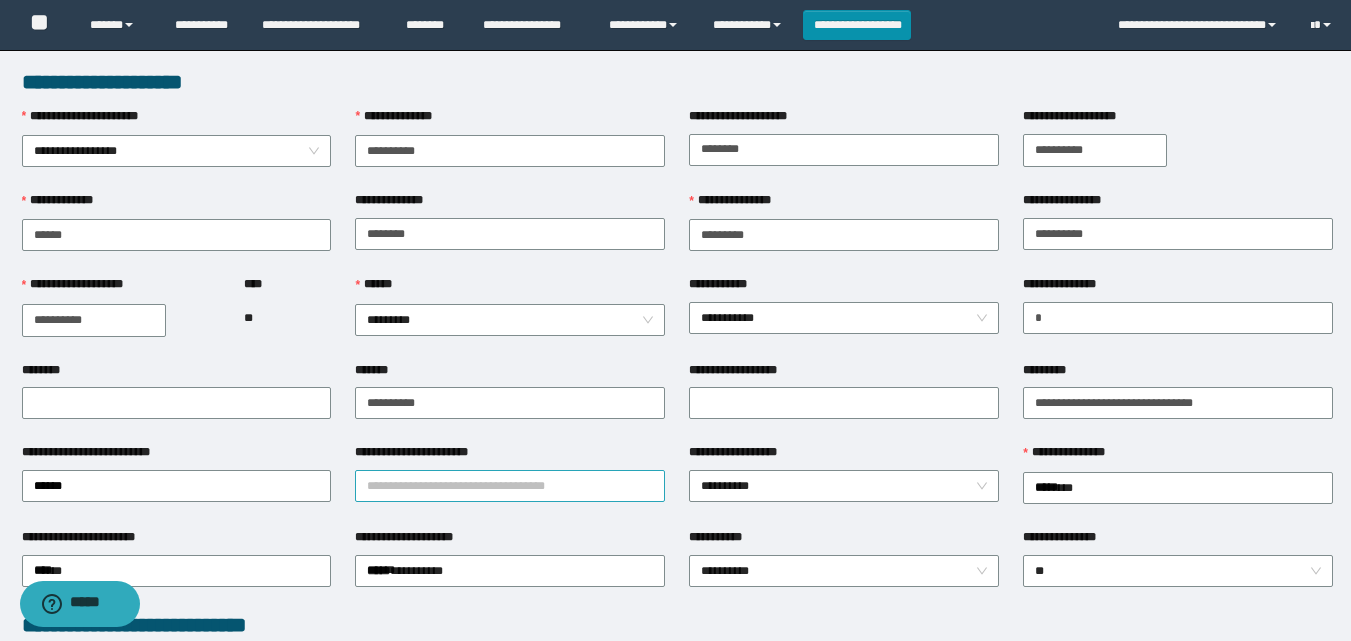 drag, startPoint x: 433, startPoint y: 502, endPoint x: 444, endPoint y: 497, distance: 12.083046 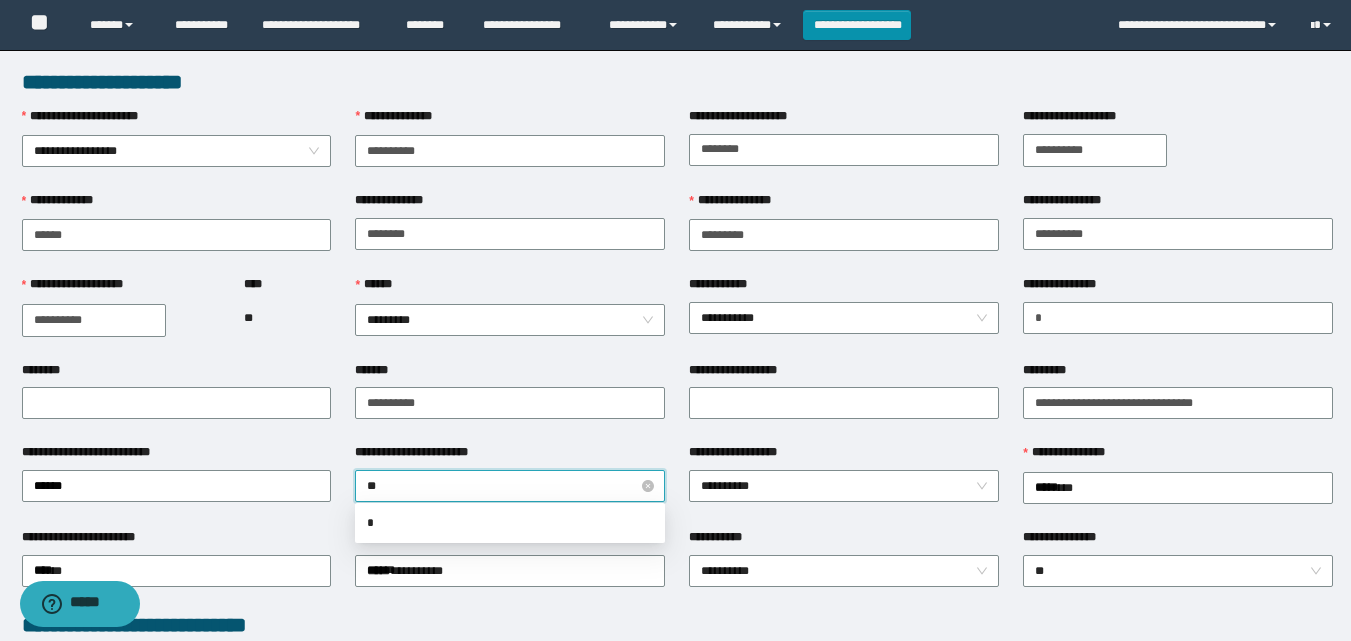 type on "***" 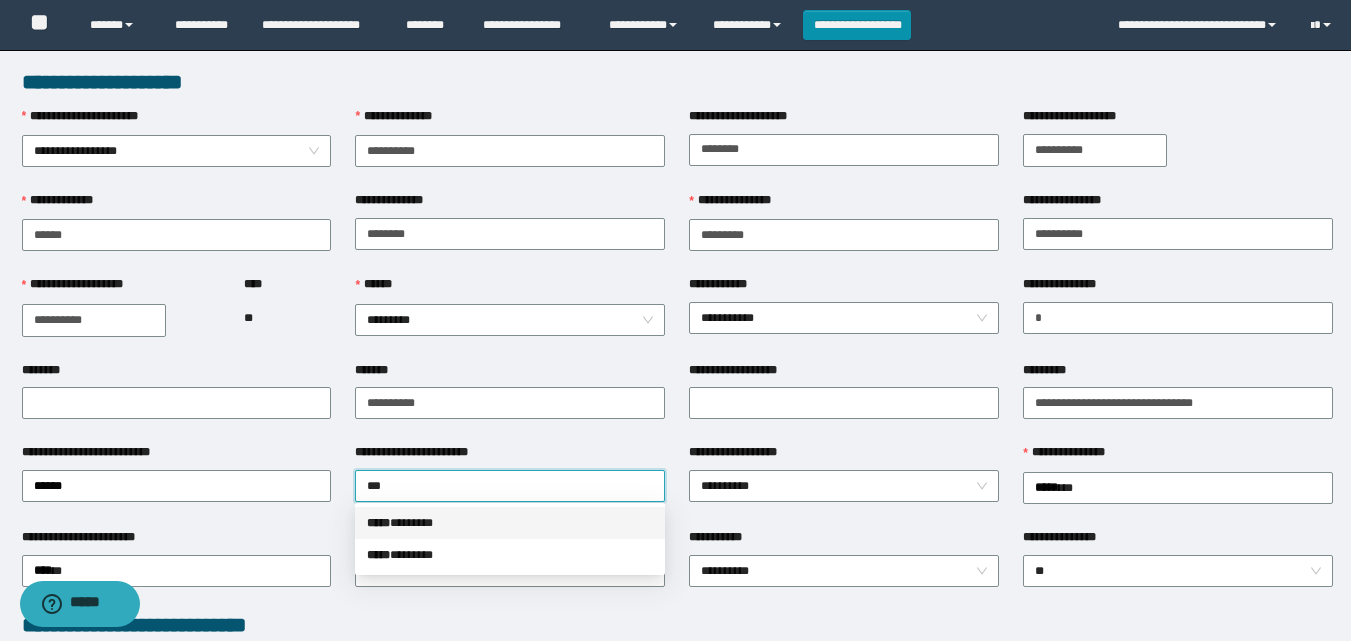 click on "***** * ******" at bounding box center [510, 523] 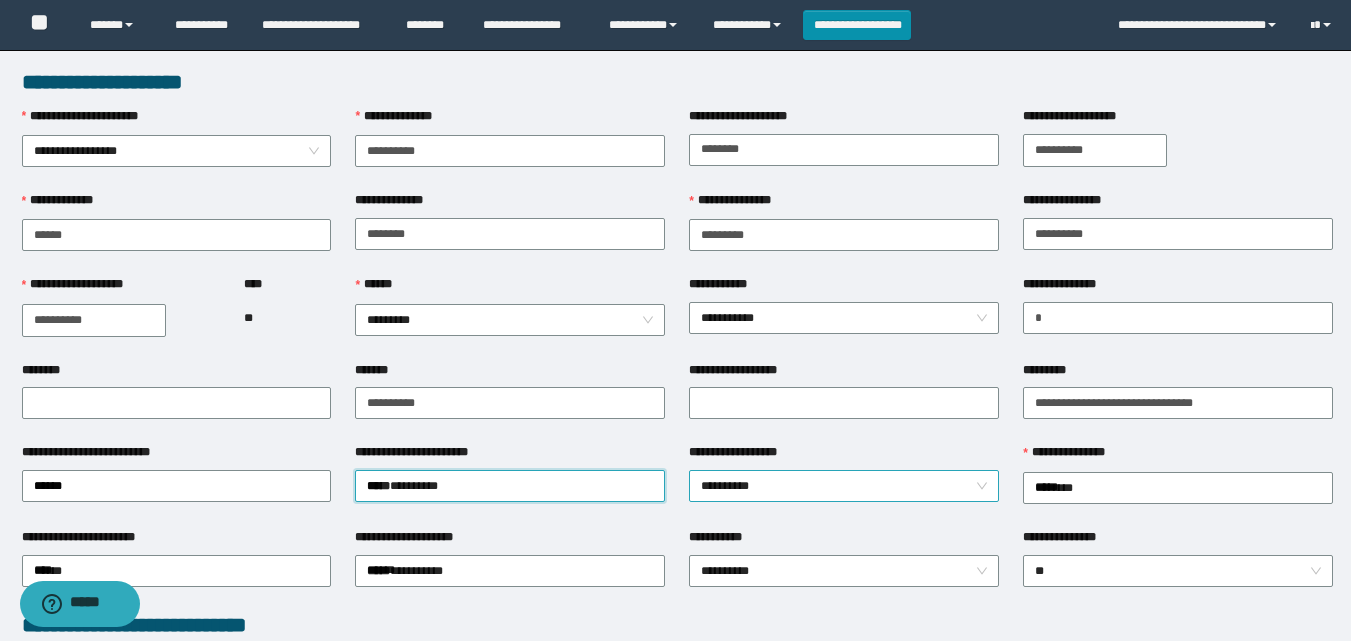 click on "**********" at bounding box center [844, 486] 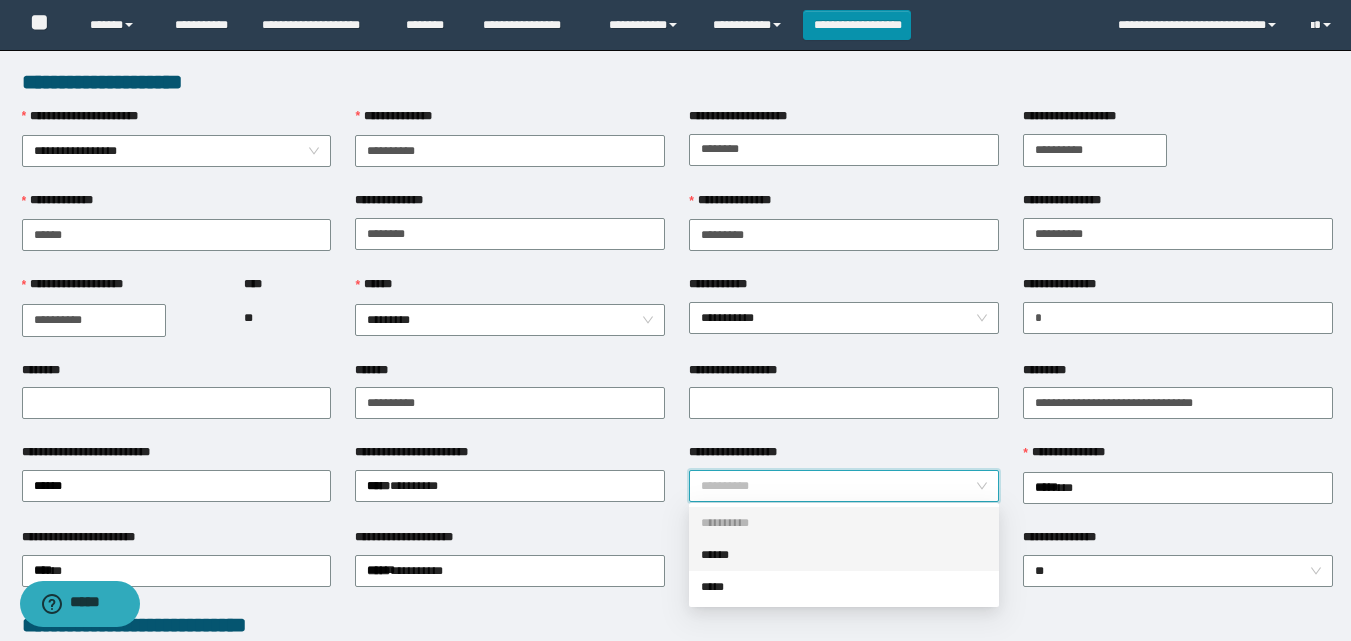 click on "******" at bounding box center (844, 555) 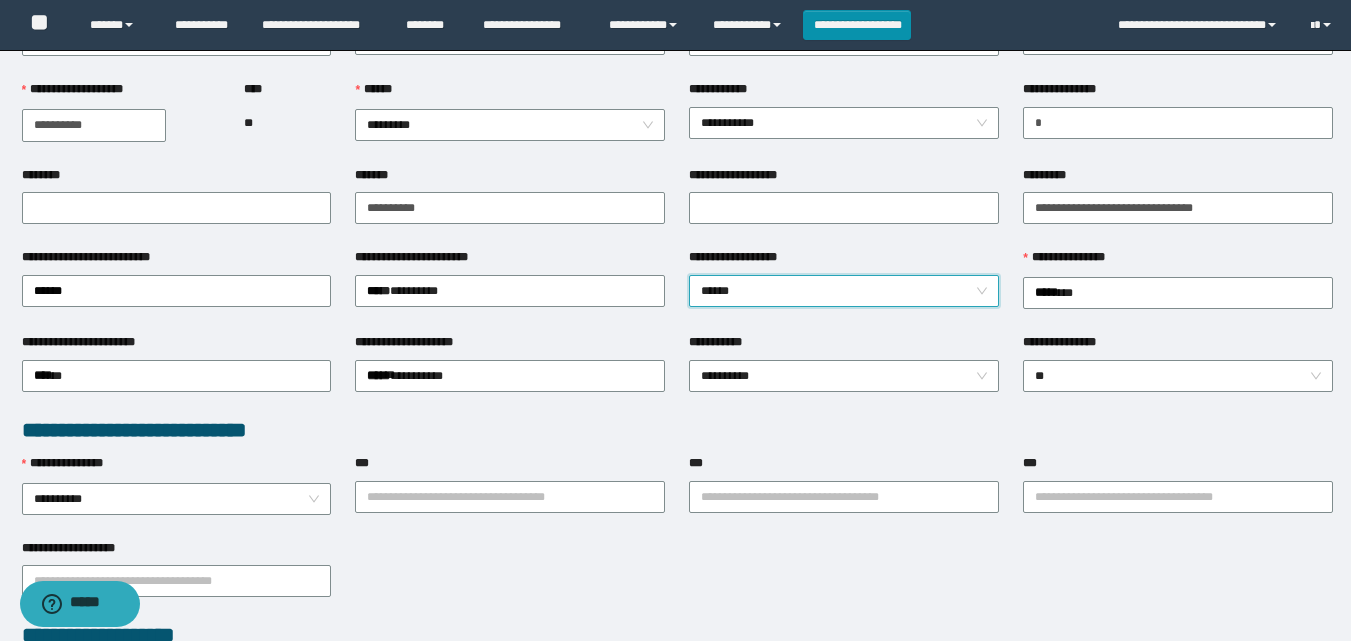 scroll, scrollTop: 200, scrollLeft: 0, axis: vertical 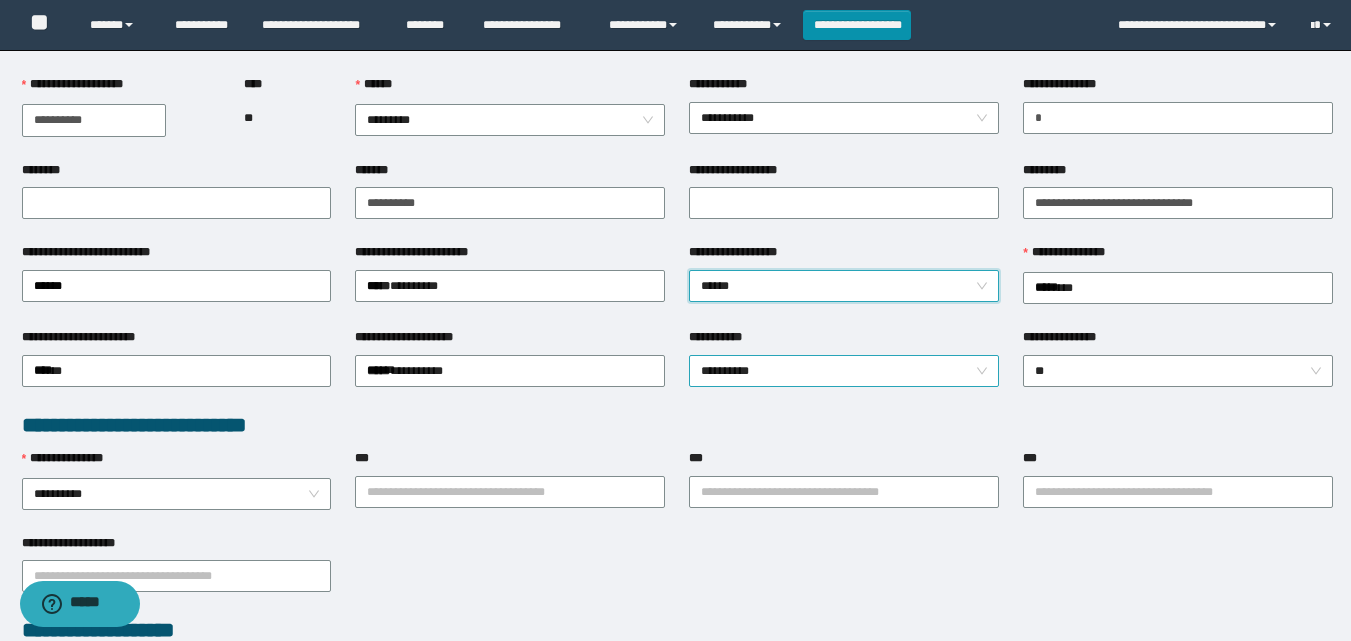 click on "**********" at bounding box center (844, 371) 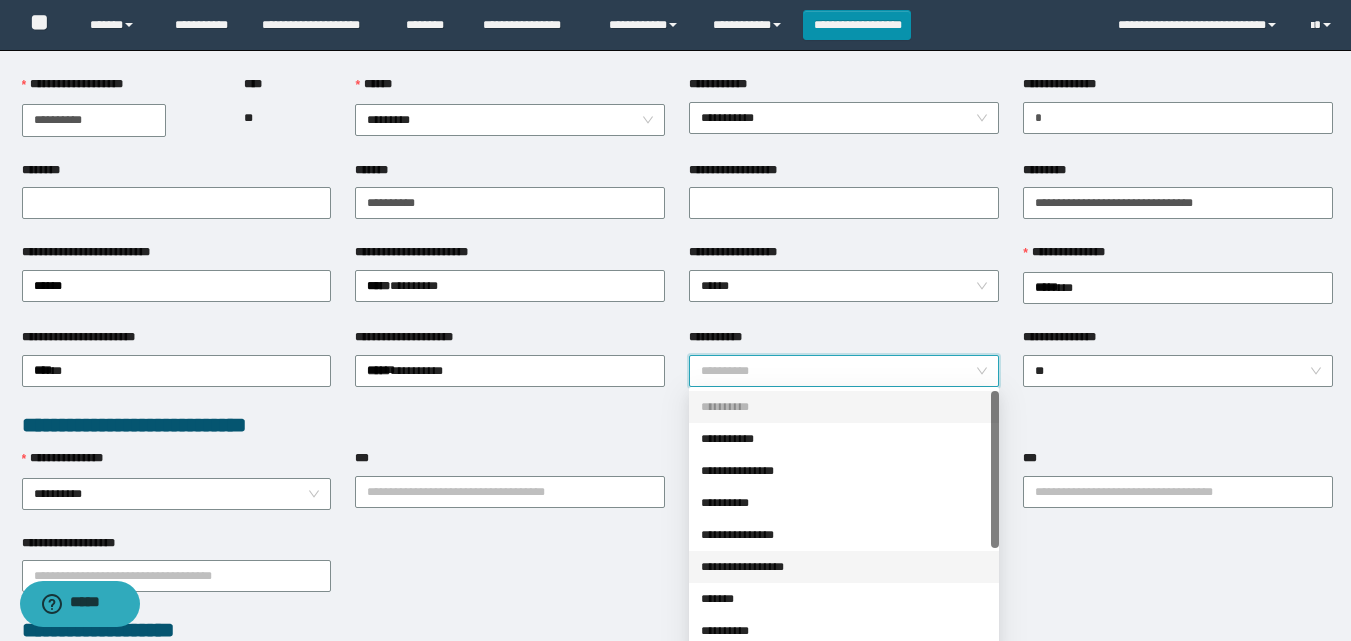 scroll, scrollTop: 100, scrollLeft: 0, axis: vertical 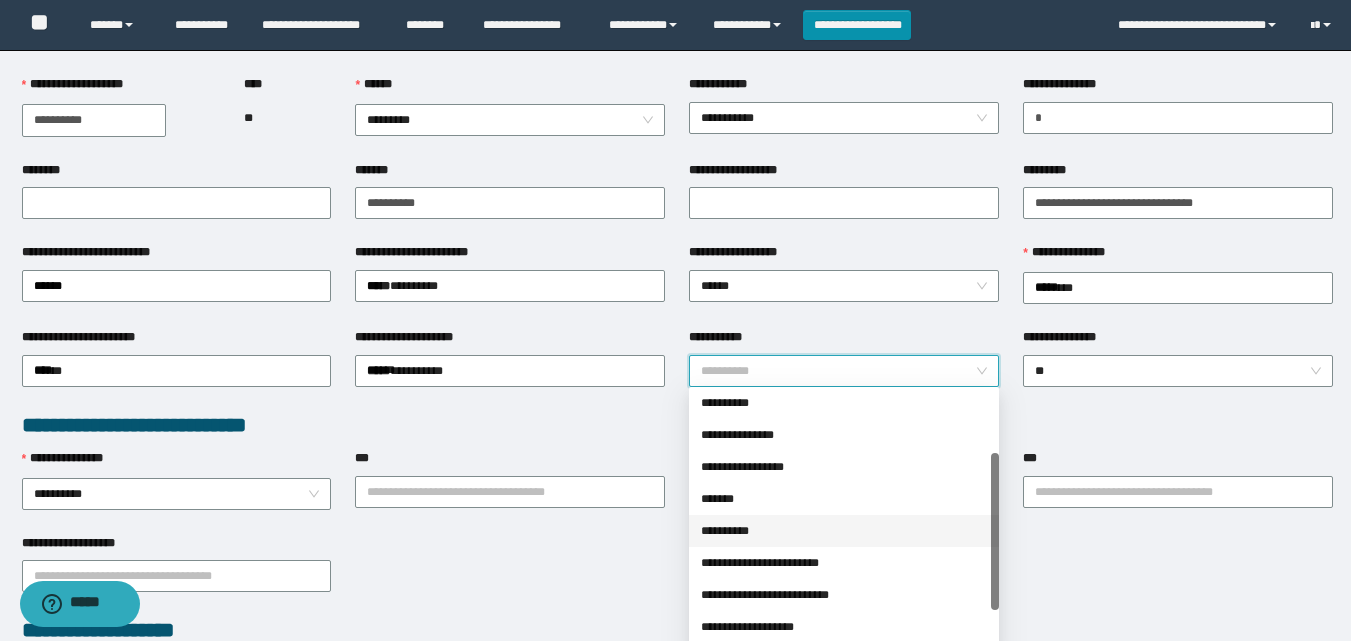 click on "**********" at bounding box center [844, 531] 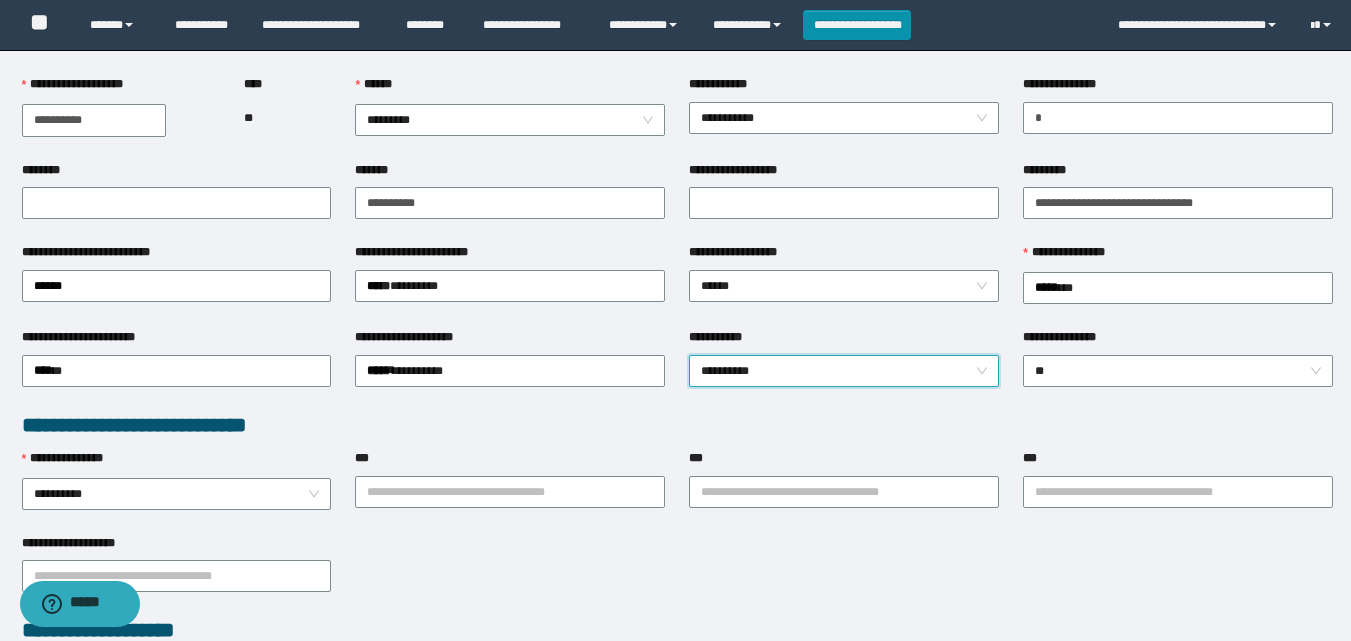 click on "**********" at bounding box center [510, 491] 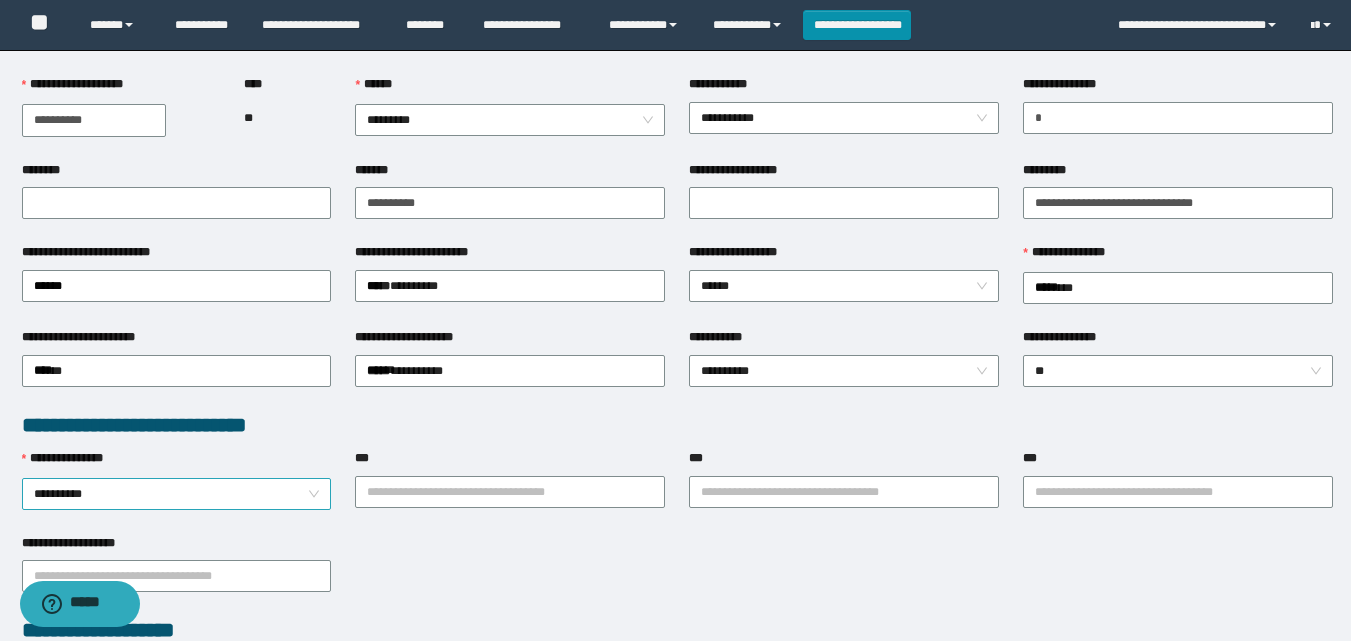 click on "**********" at bounding box center [177, 494] 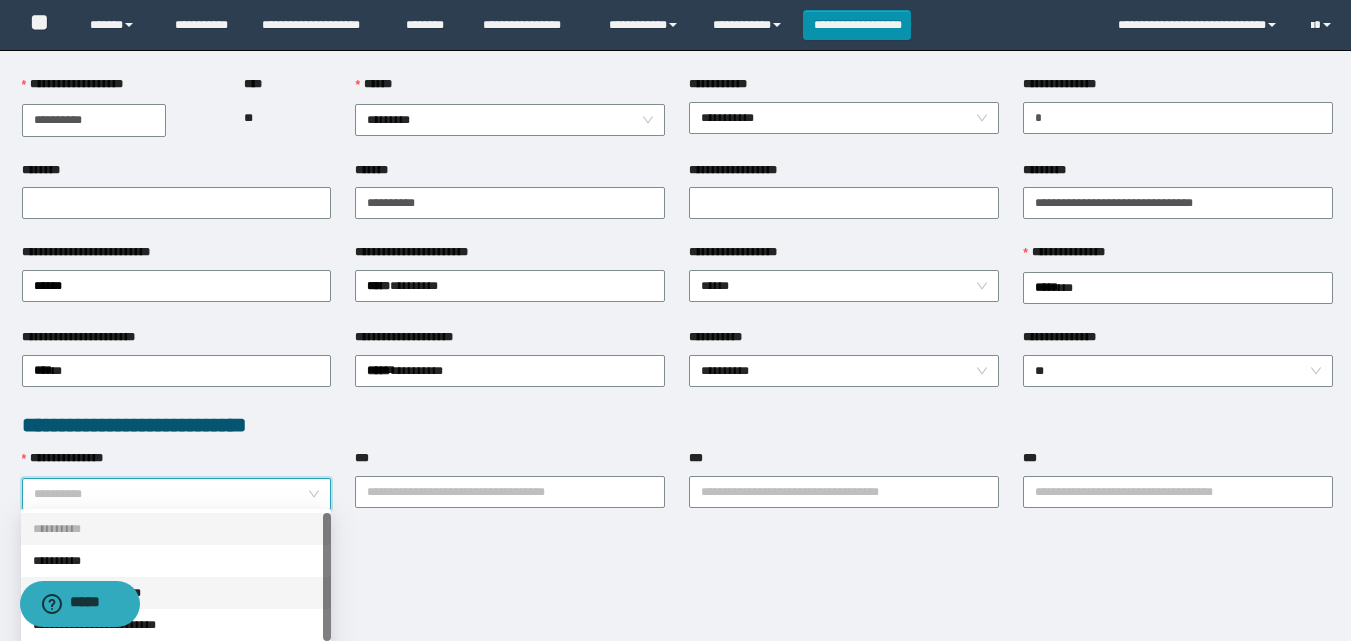 click on "**********" at bounding box center [176, 593] 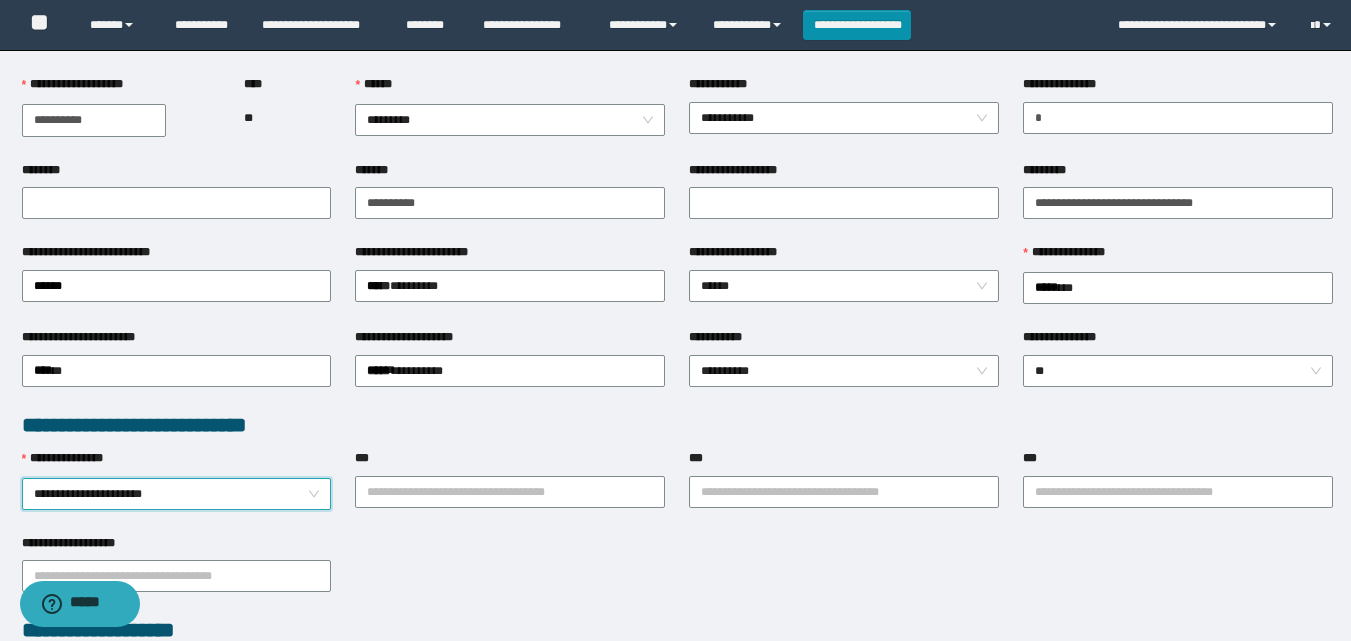 click on "**********" at bounding box center (677, 575) 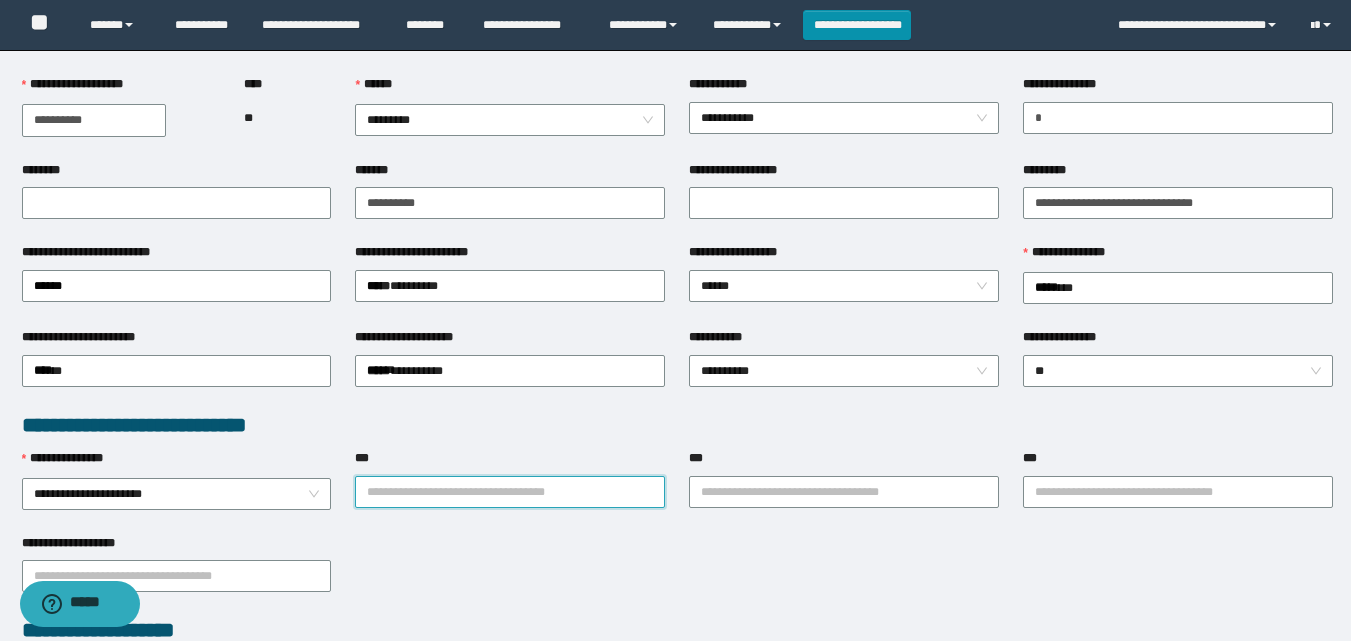 click on "***" at bounding box center [510, 492] 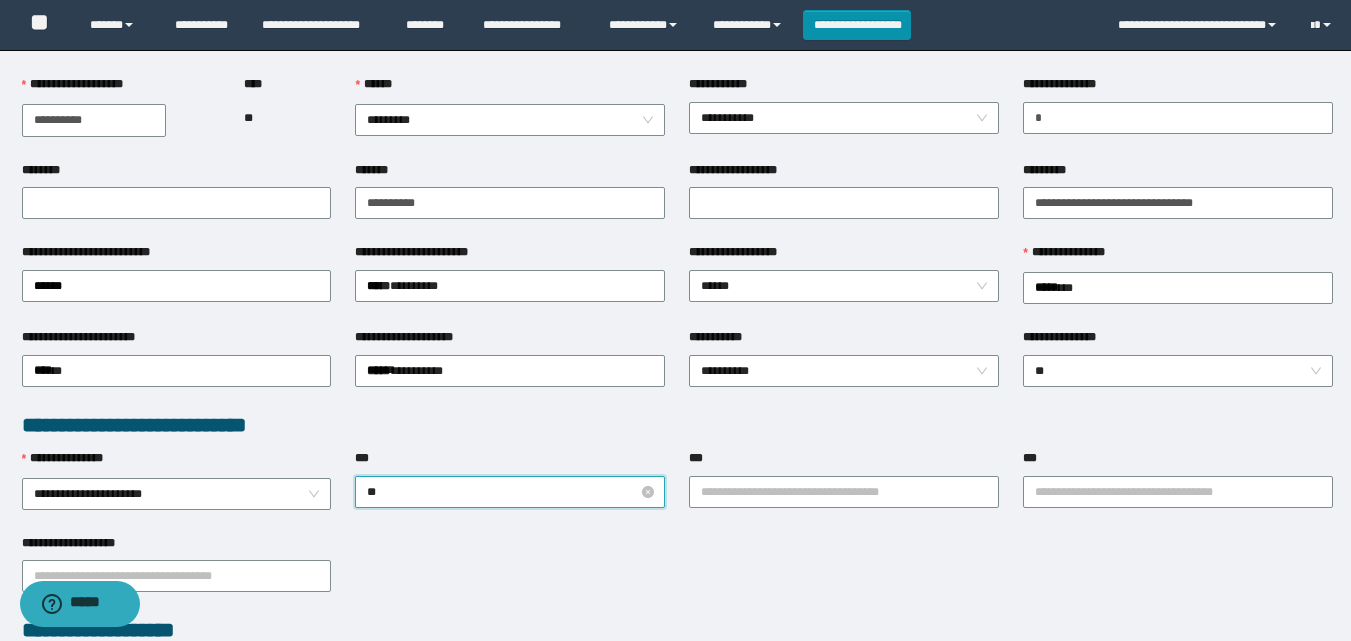 type on "**" 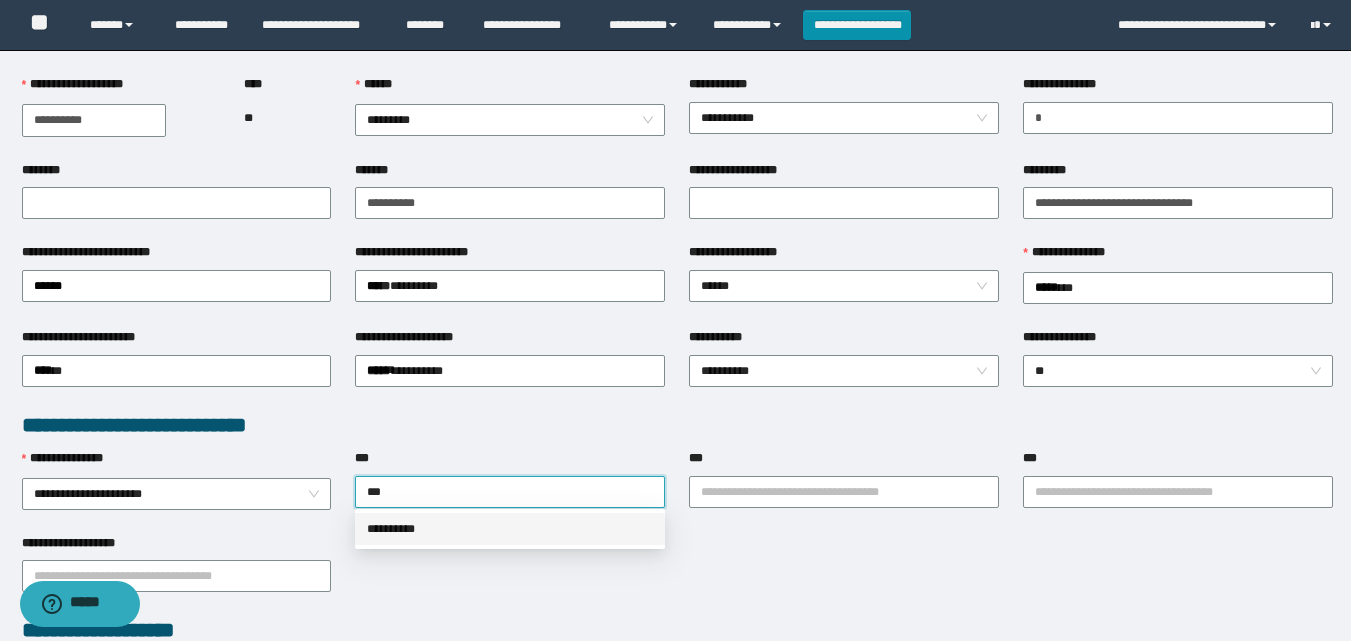 click on "**********" at bounding box center (510, 529) 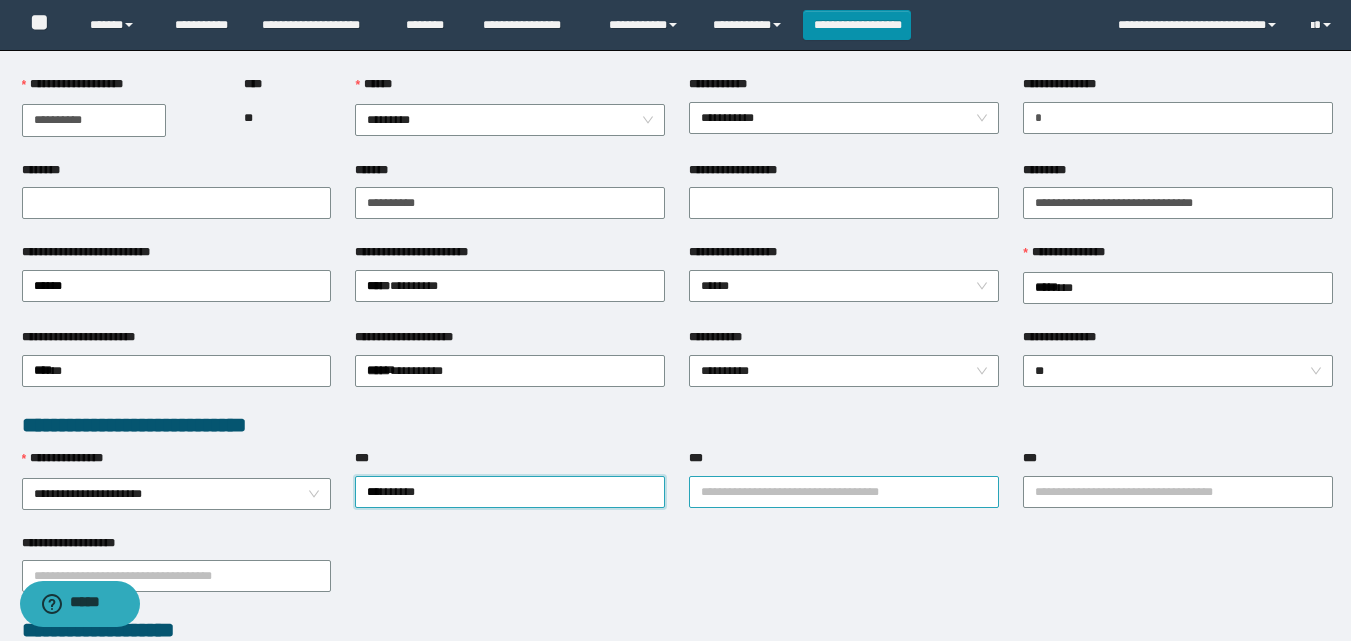 click on "***" at bounding box center (844, 492) 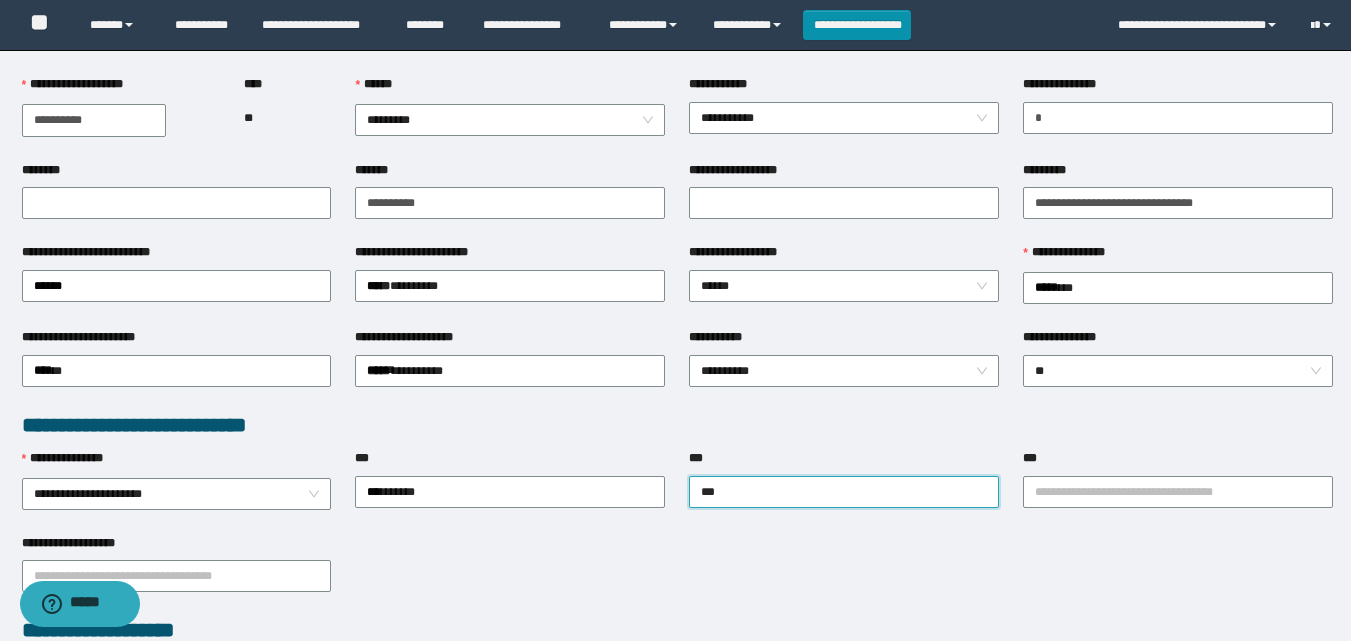type on "****" 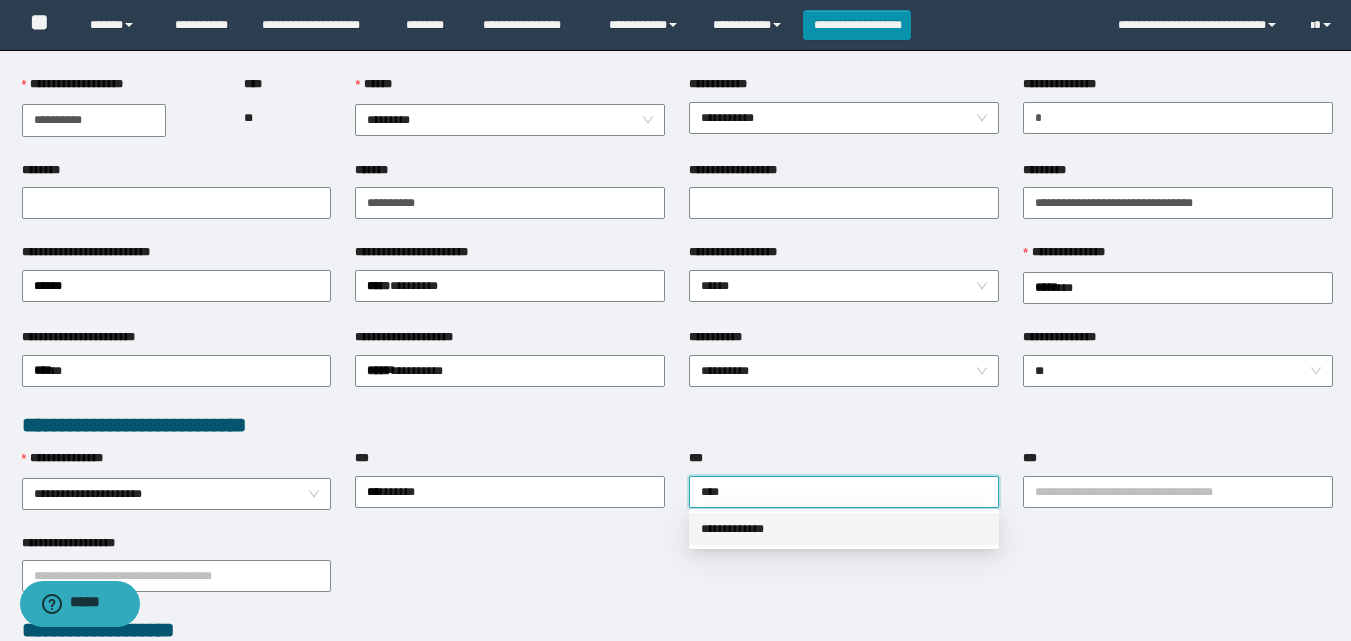 click on "**********" at bounding box center [844, 529] 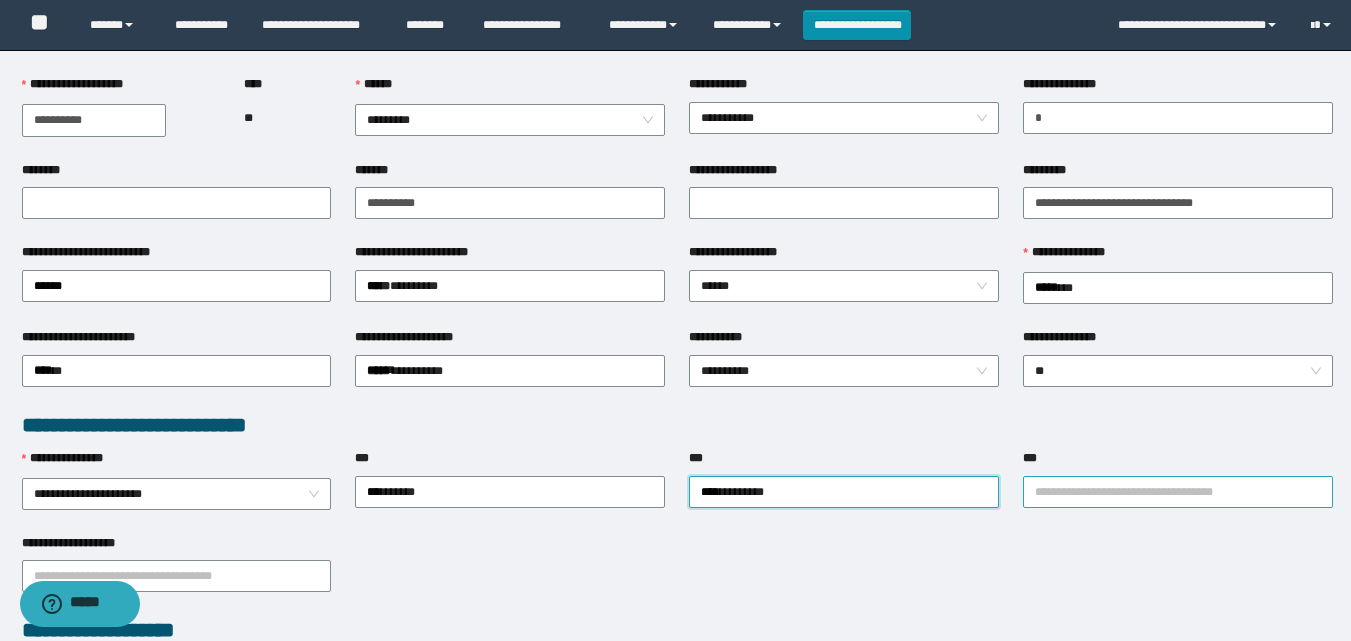 click on "***" at bounding box center [1178, 492] 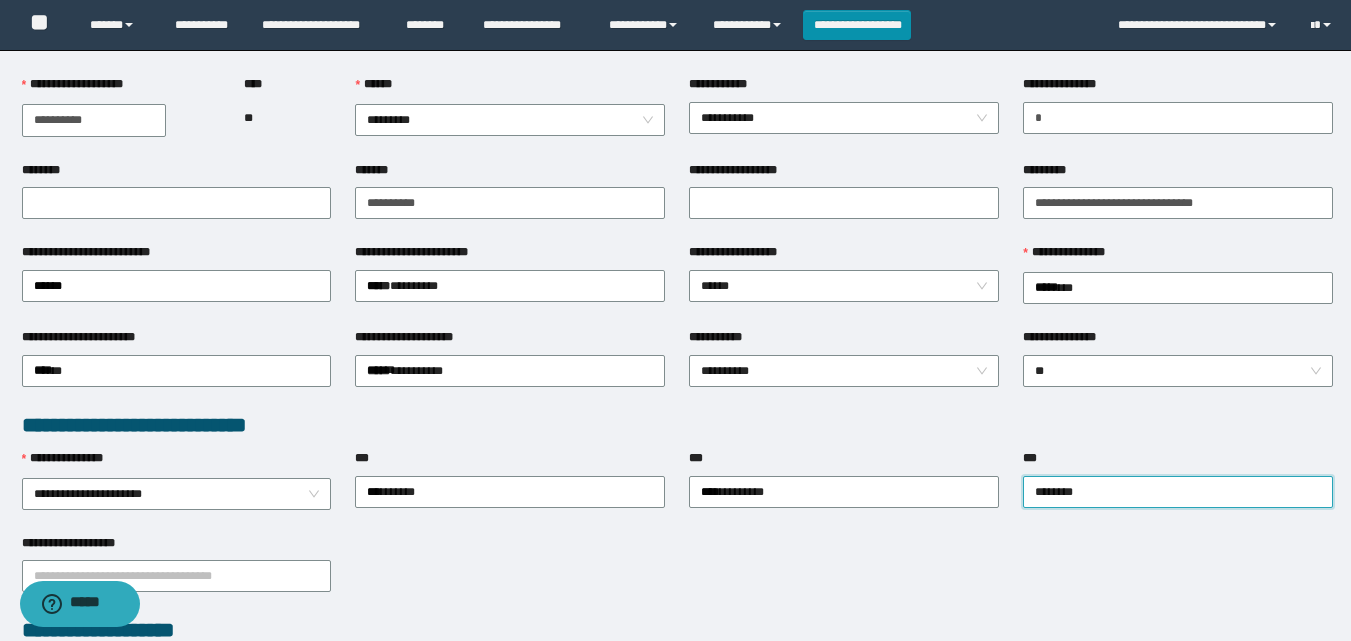 type on "*******" 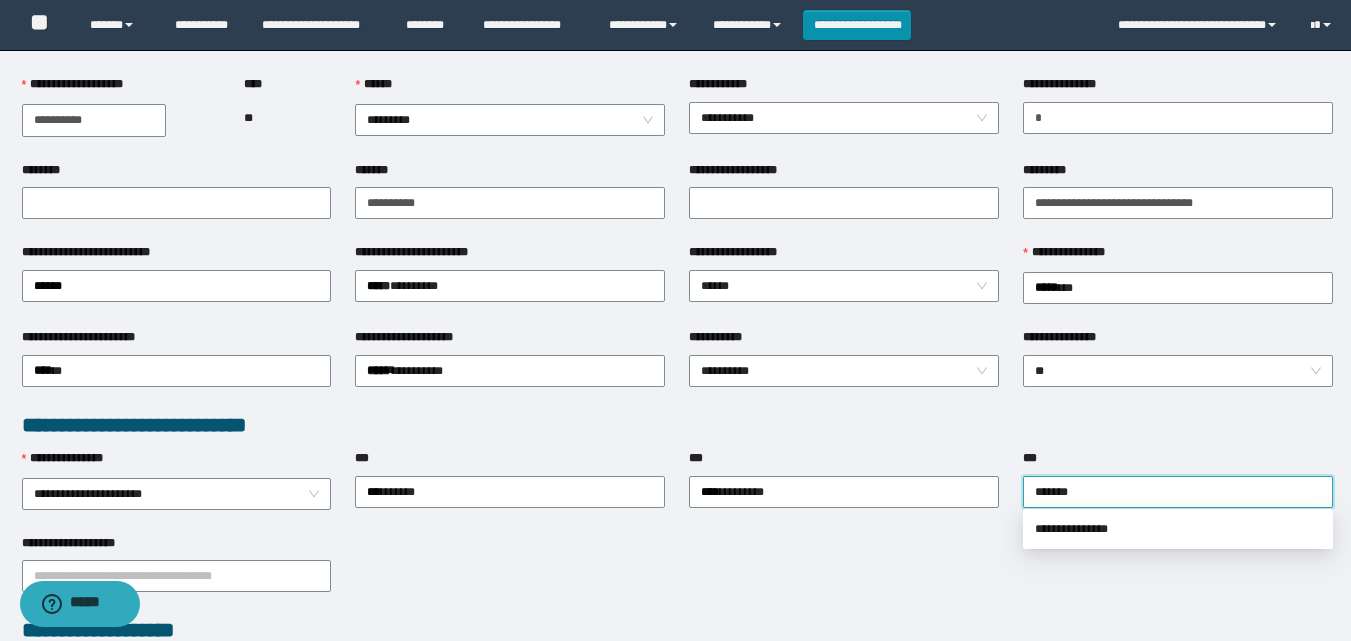 click on "**********" at bounding box center [1178, 529] 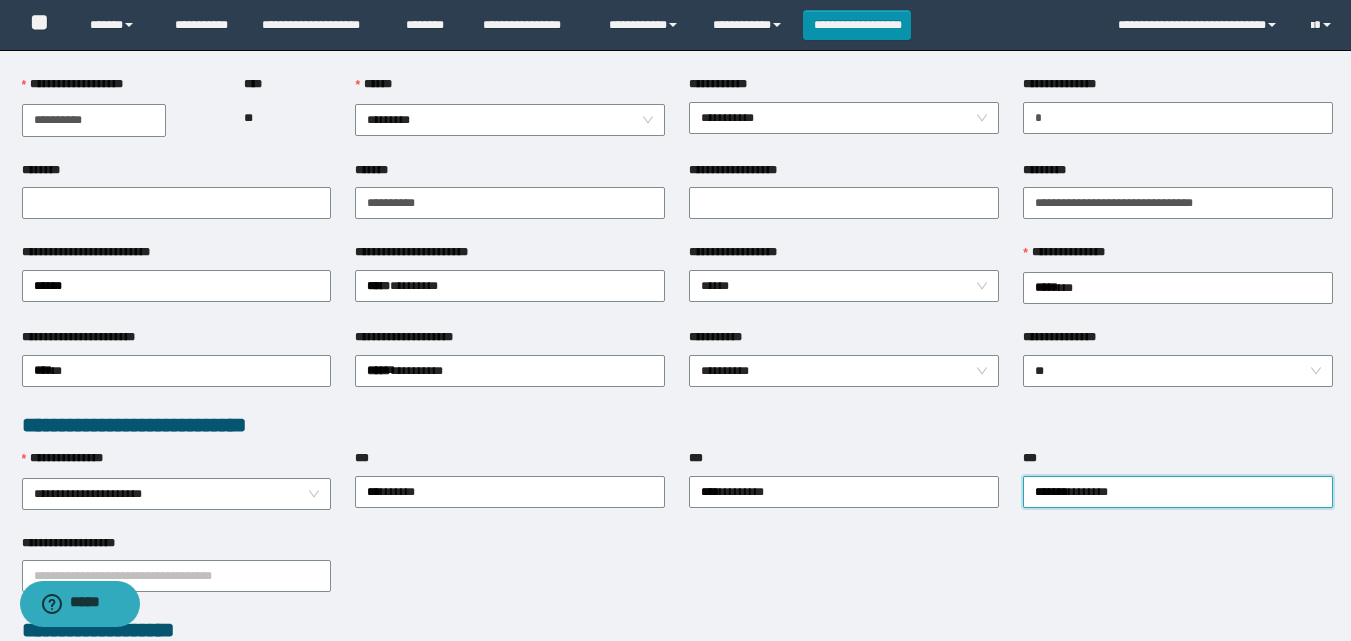 click on "**********" at bounding box center (844, 491) 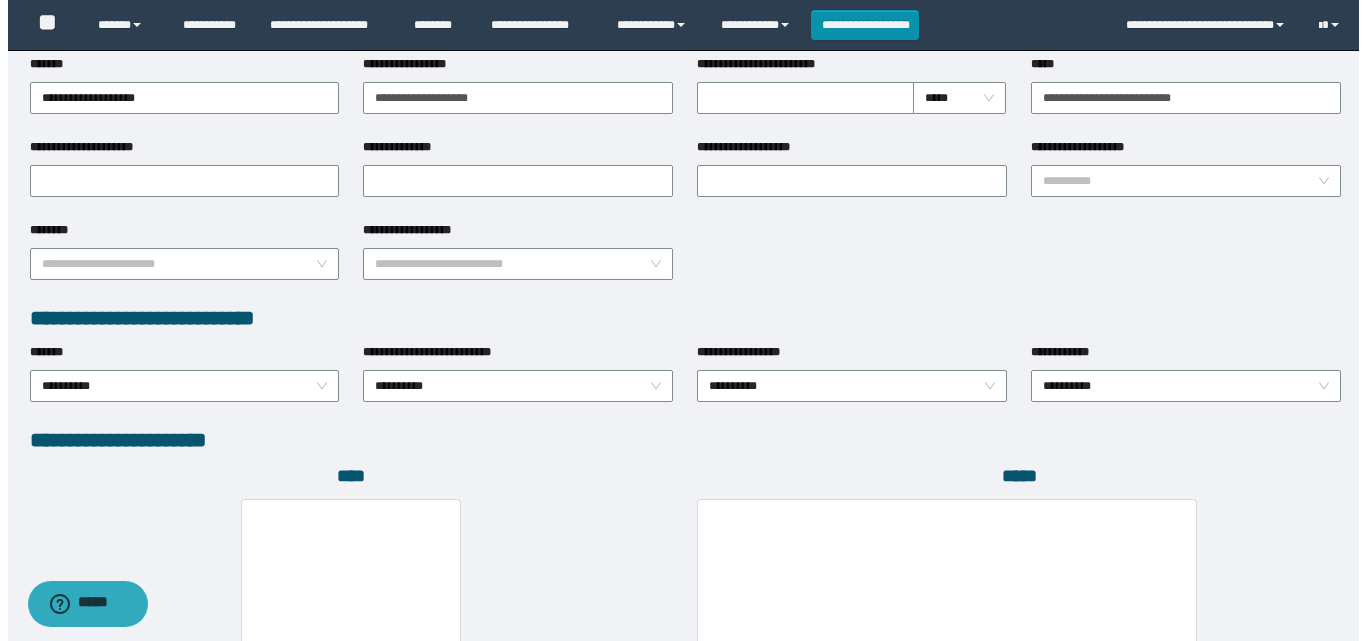 scroll, scrollTop: 1064, scrollLeft: 0, axis: vertical 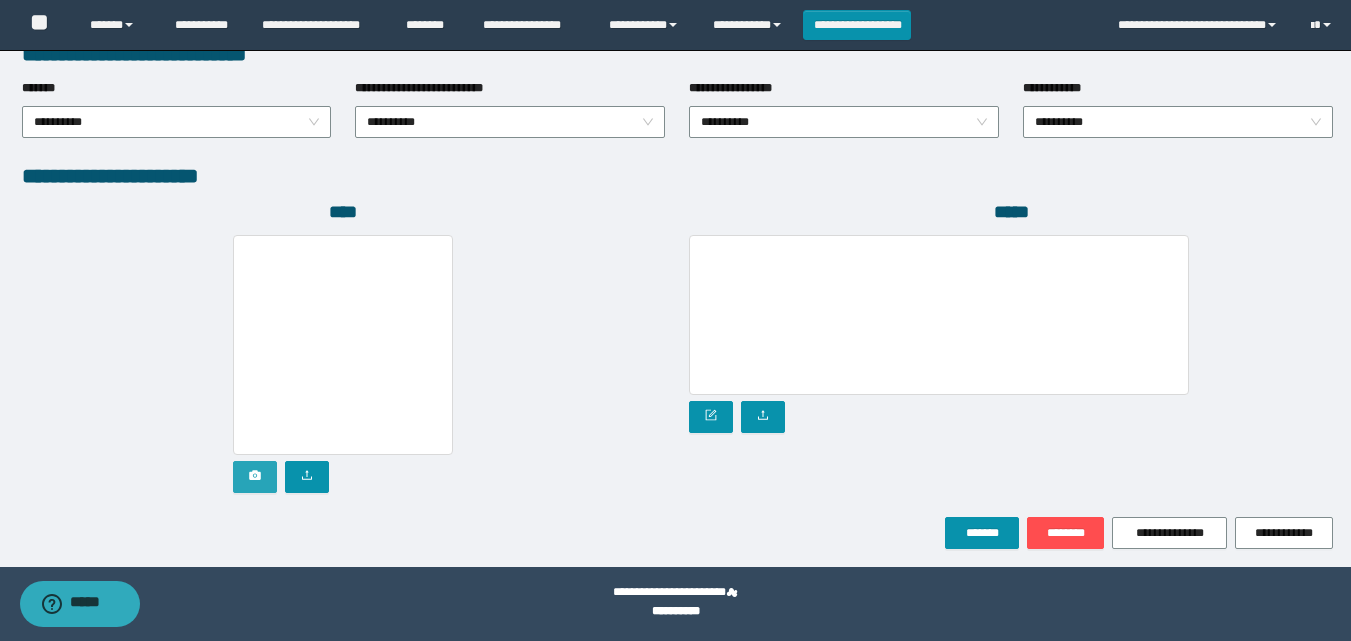 click at bounding box center [255, 477] 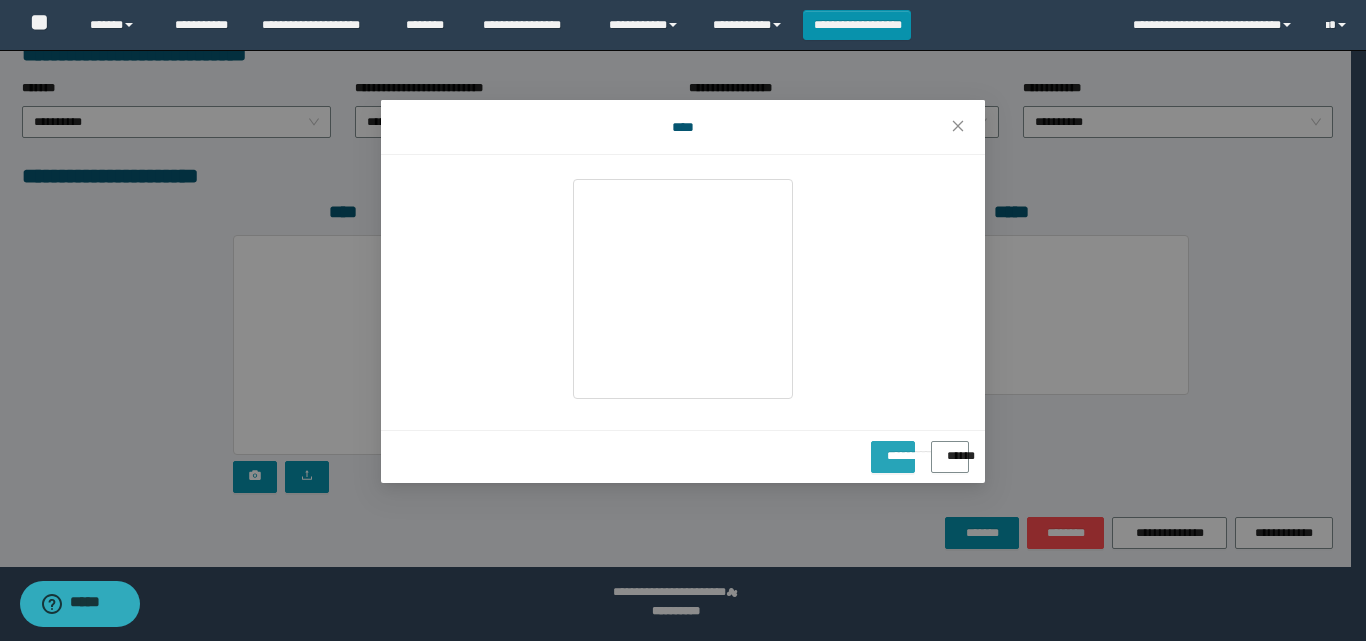 click on "**********" at bounding box center [893, 449] 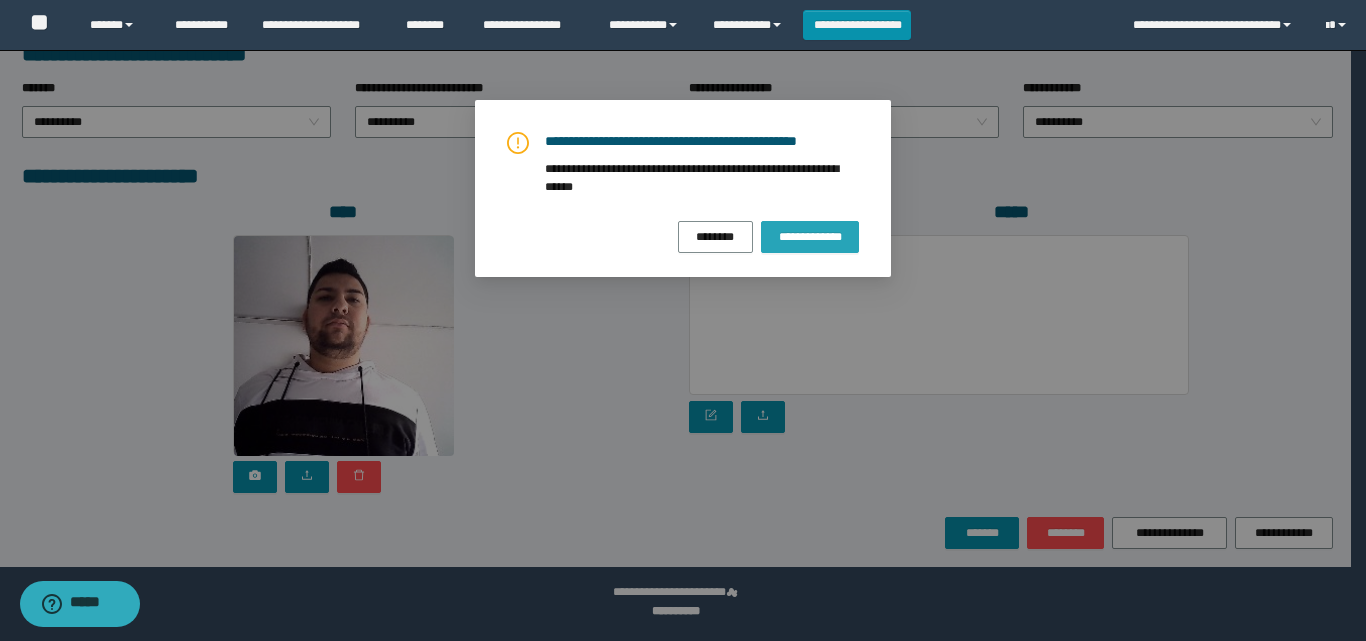 click on "**********" at bounding box center (810, 237) 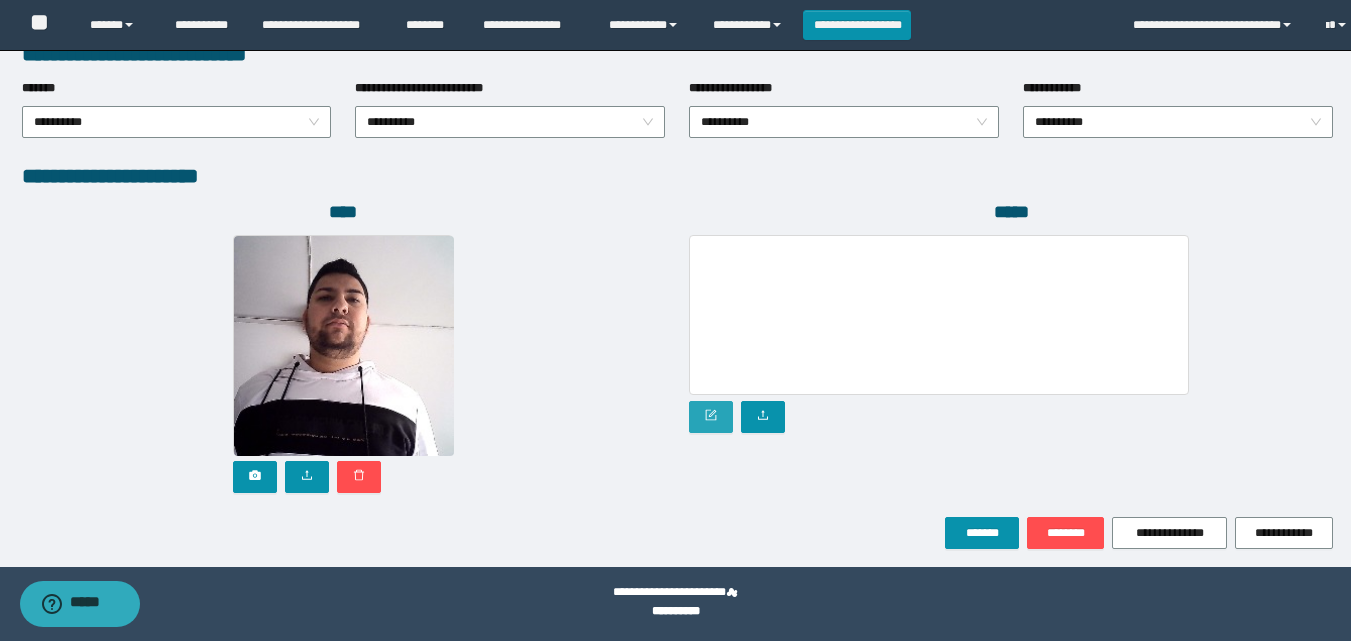 click at bounding box center (711, 417) 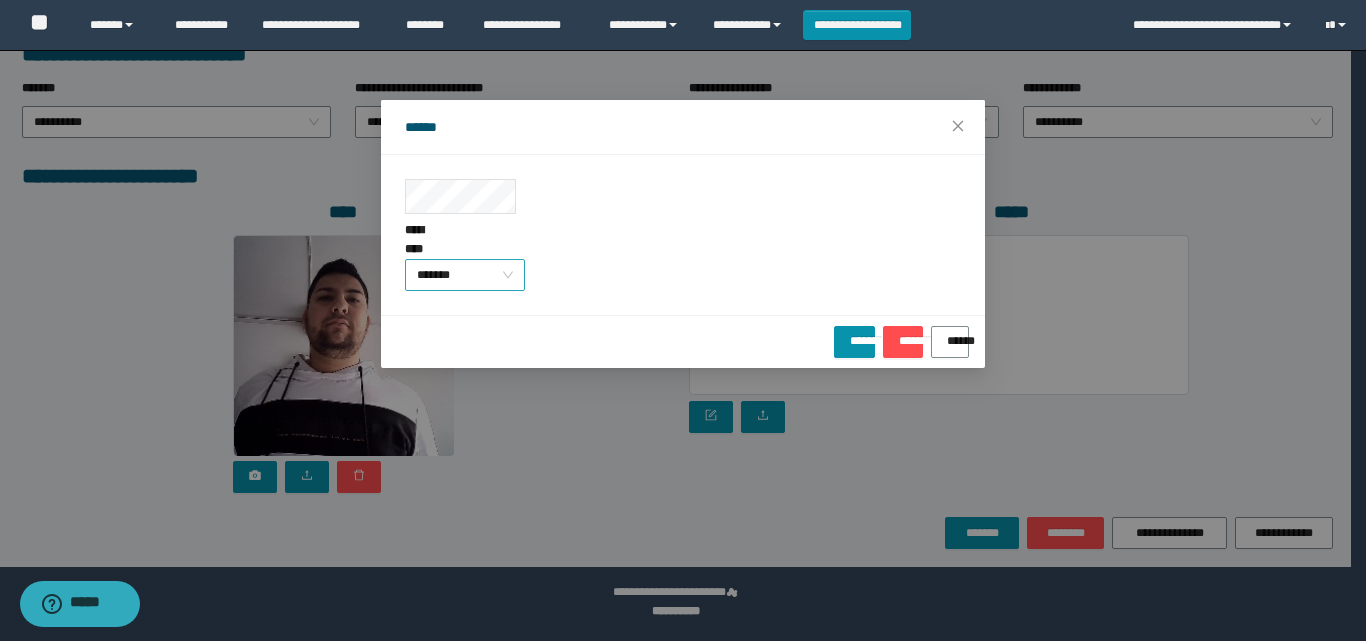 click on "*******" at bounding box center [465, 275] 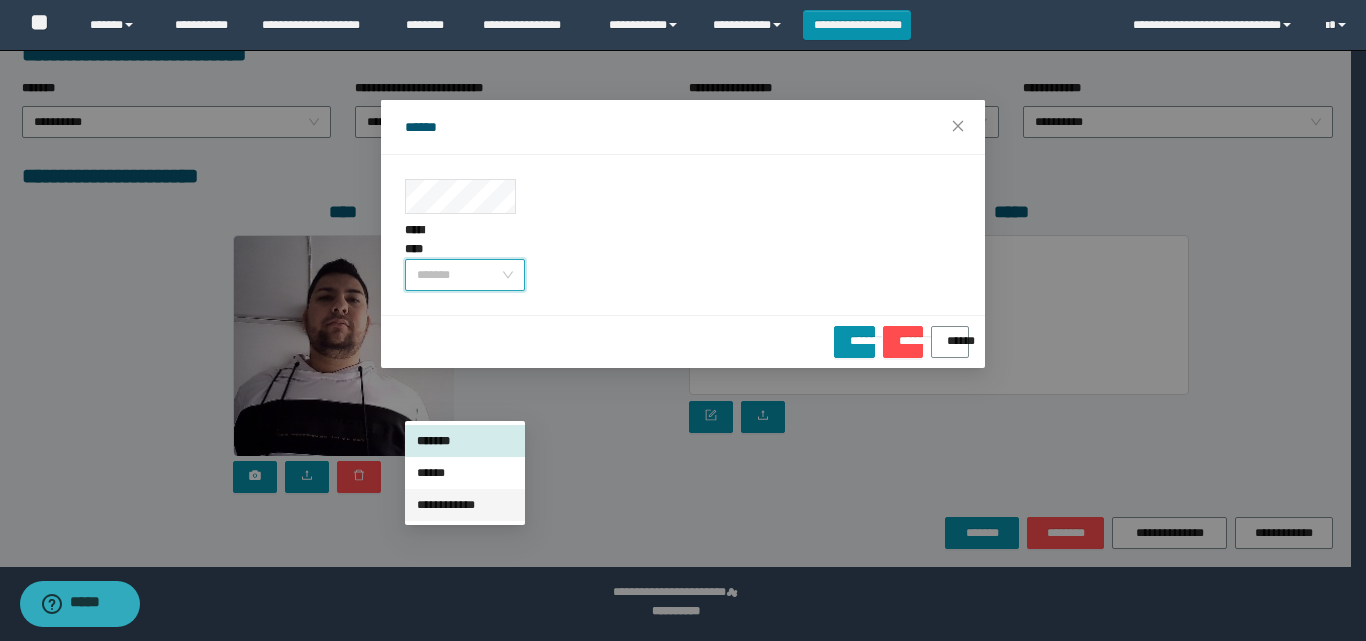 click on "**********" at bounding box center [465, 505] 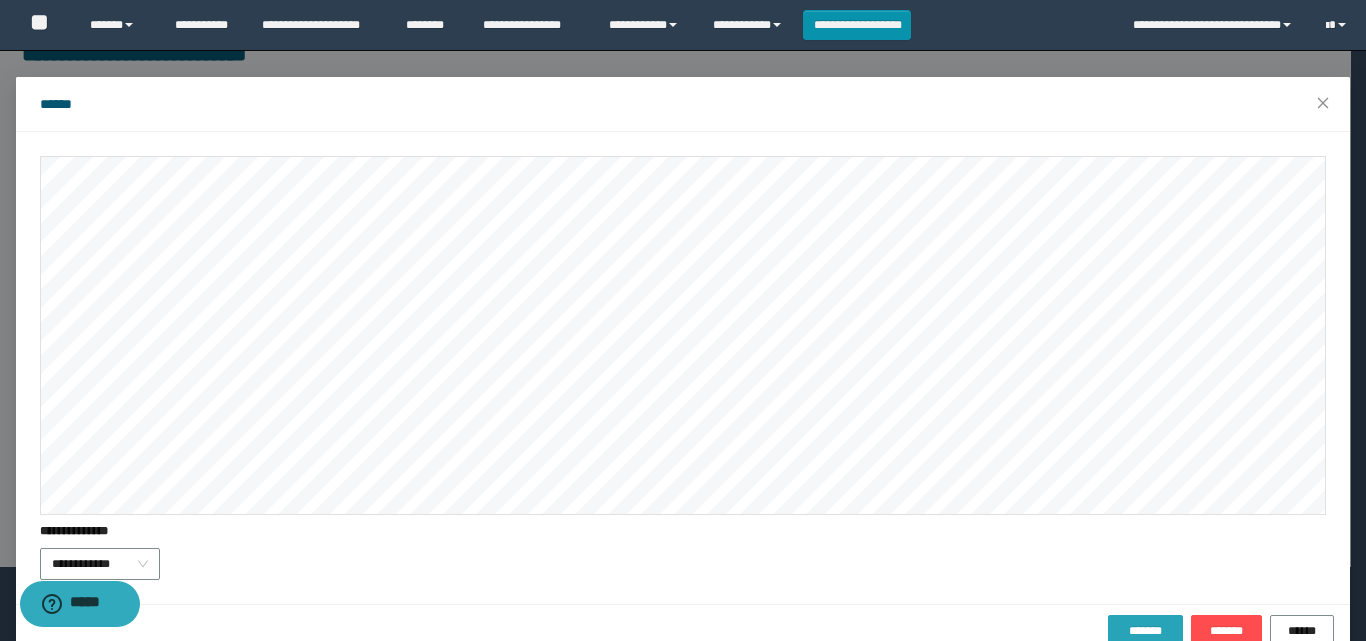 scroll, scrollTop: 61, scrollLeft: 0, axis: vertical 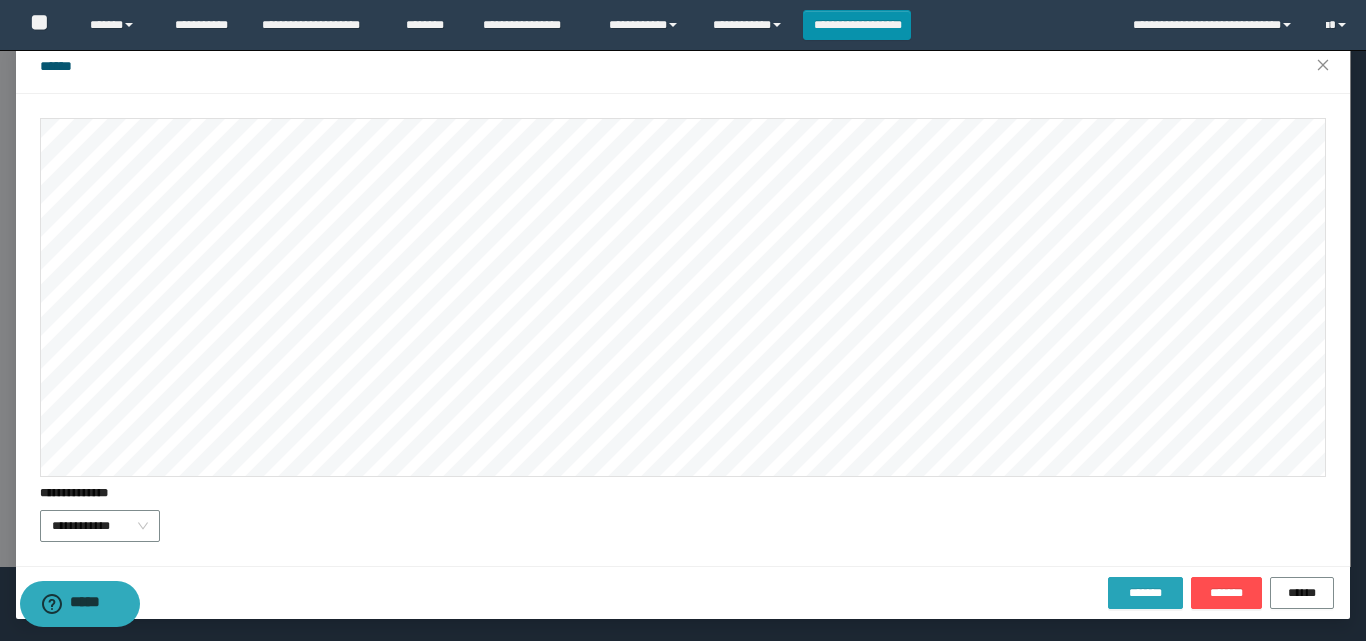 click on "*******" at bounding box center (1145, 593) 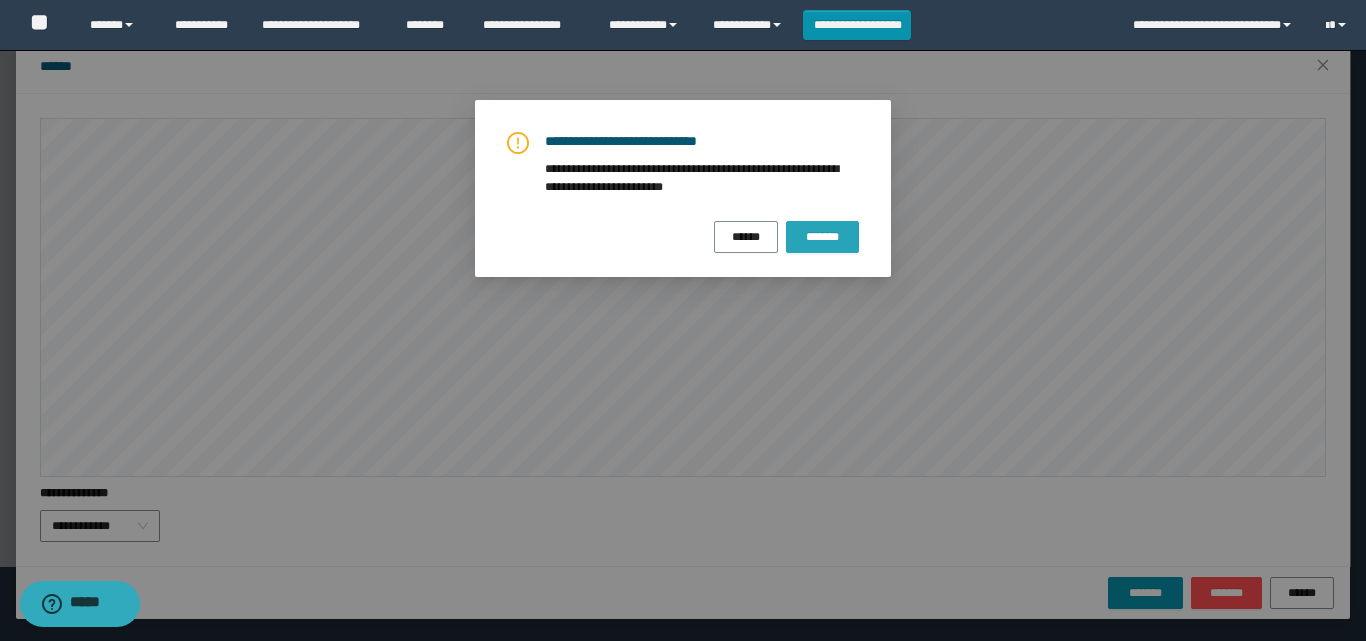 click on "*******" at bounding box center (822, 237) 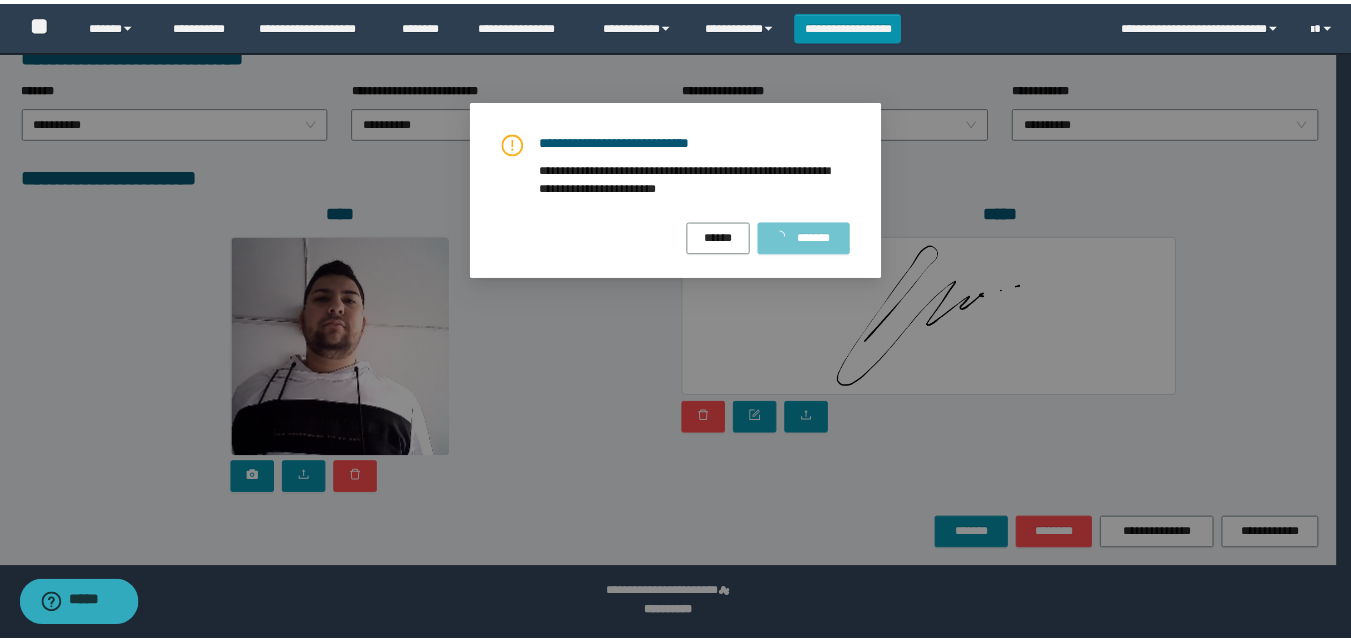 scroll, scrollTop: 0, scrollLeft: 0, axis: both 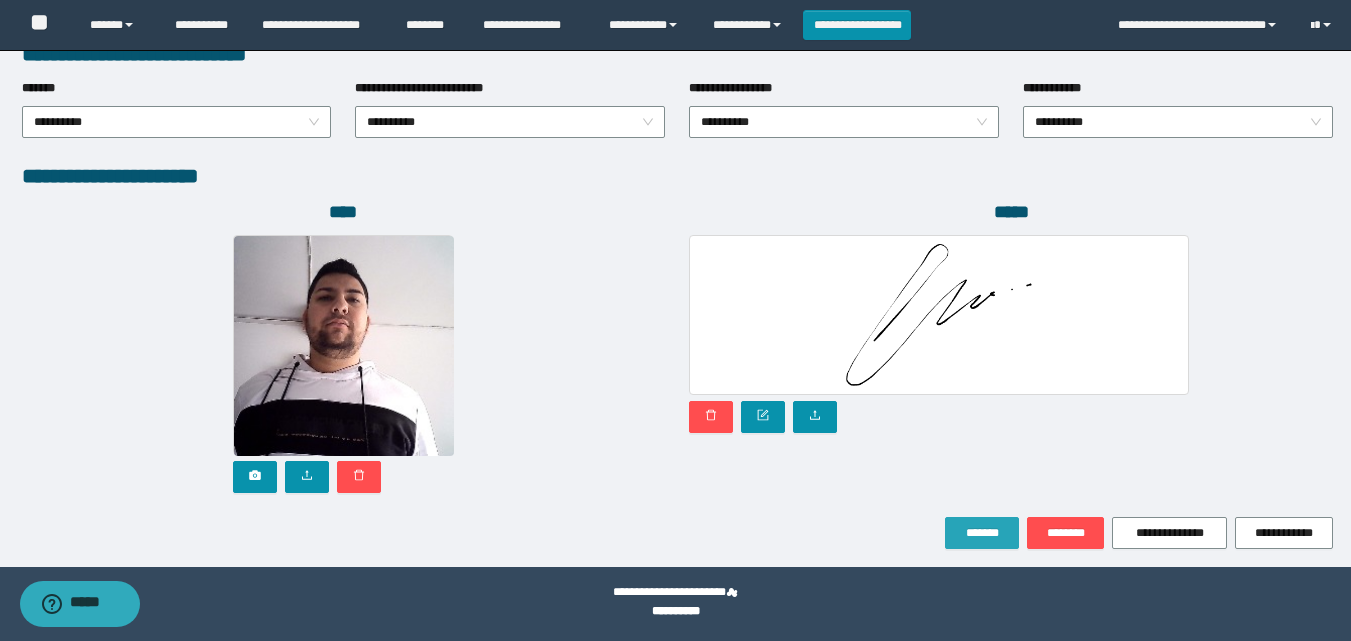 click on "*******" at bounding box center [982, 533] 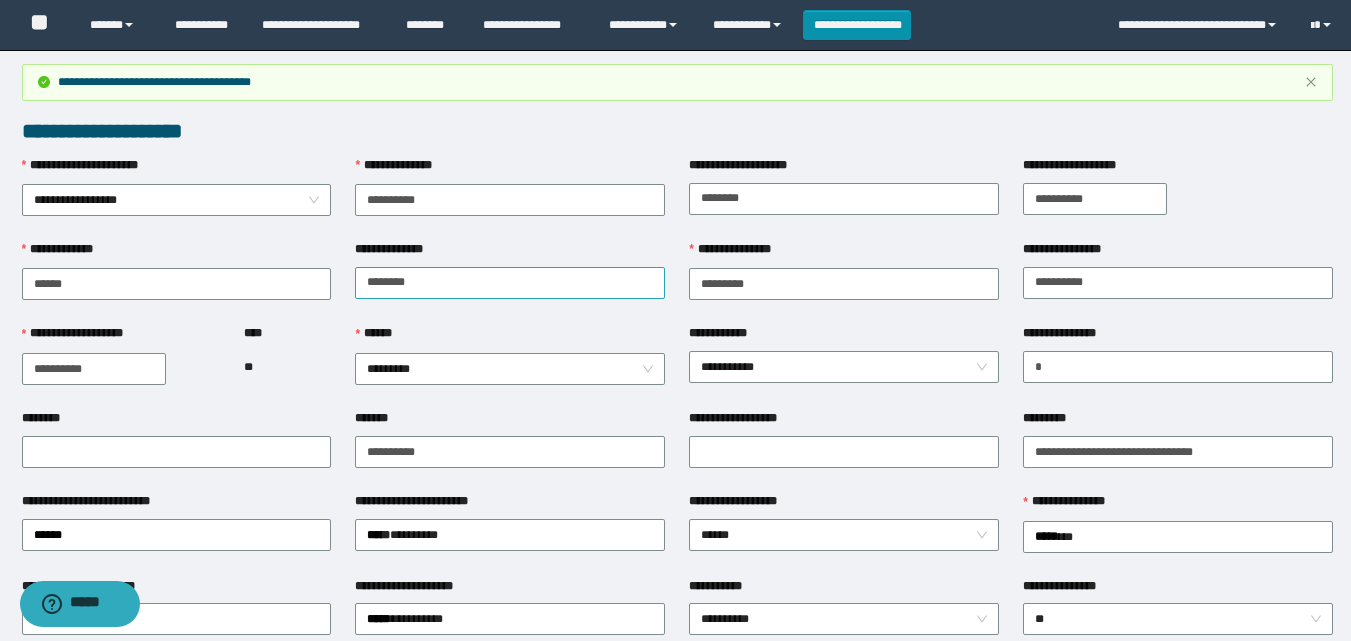 scroll, scrollTop: 0, scrollLeft: 0, axis: both 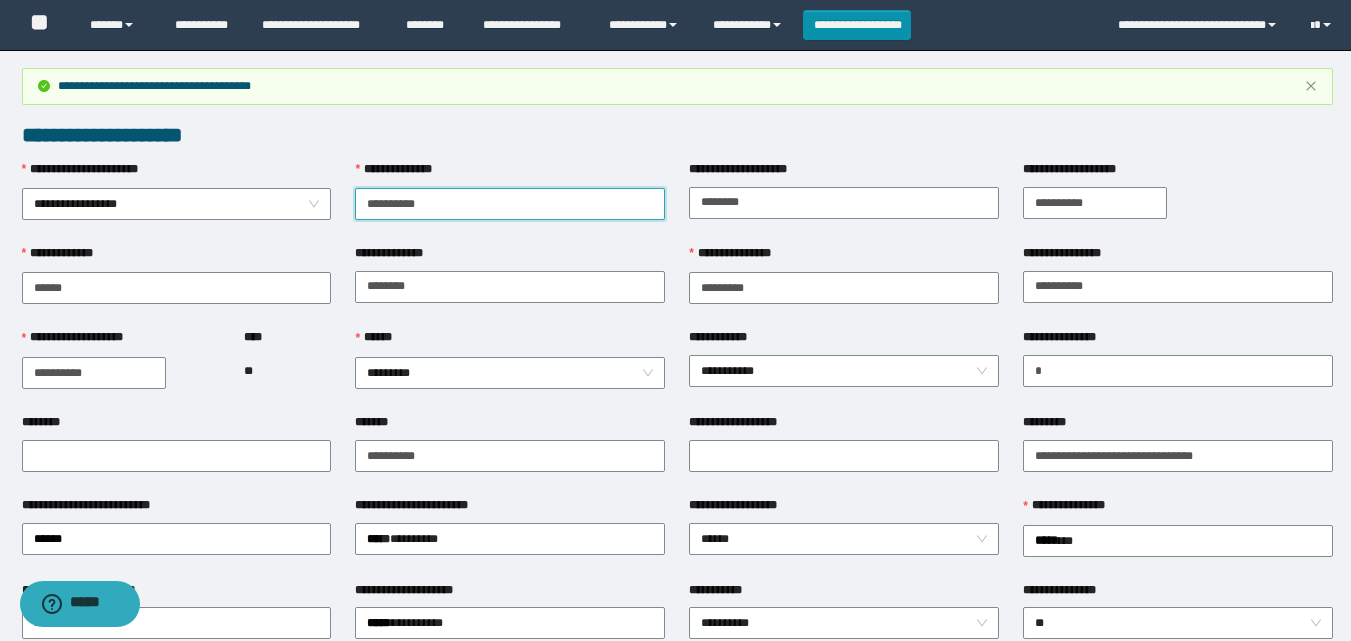 drag, startPoint x: 455, startPoint y: 211, endPoint x: 358, endPoint y: 211, distance: 97 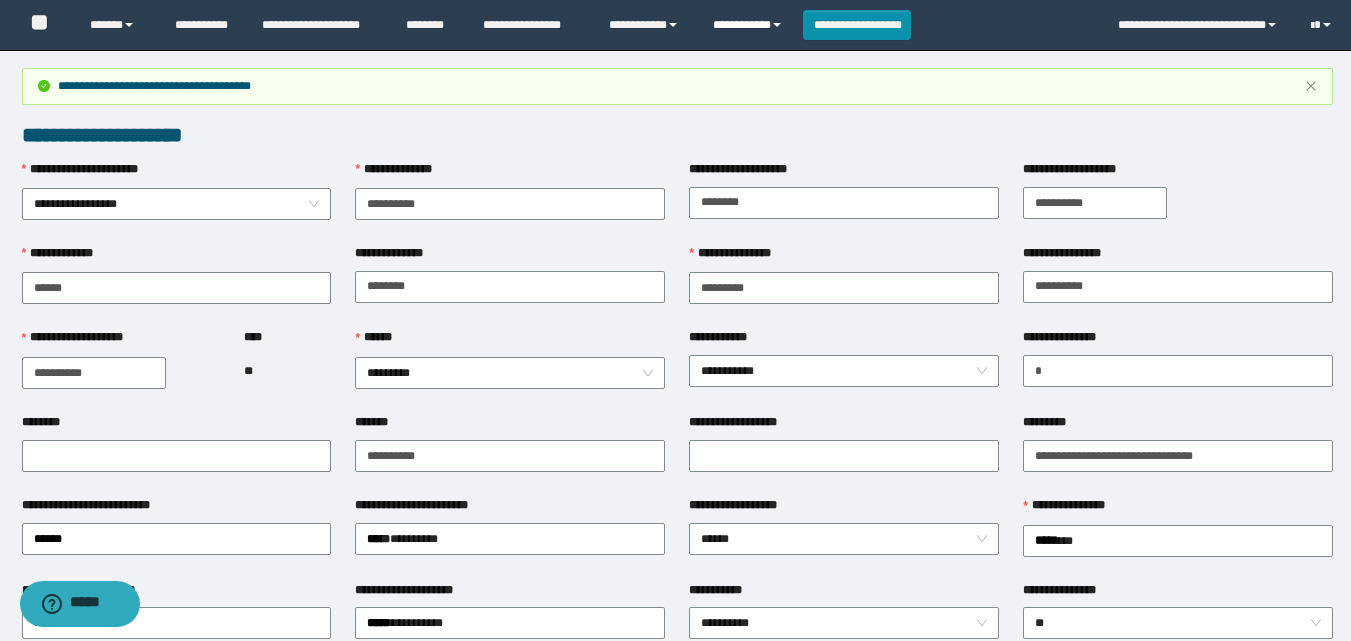 click on "**********" at bounding box center (750, 25) 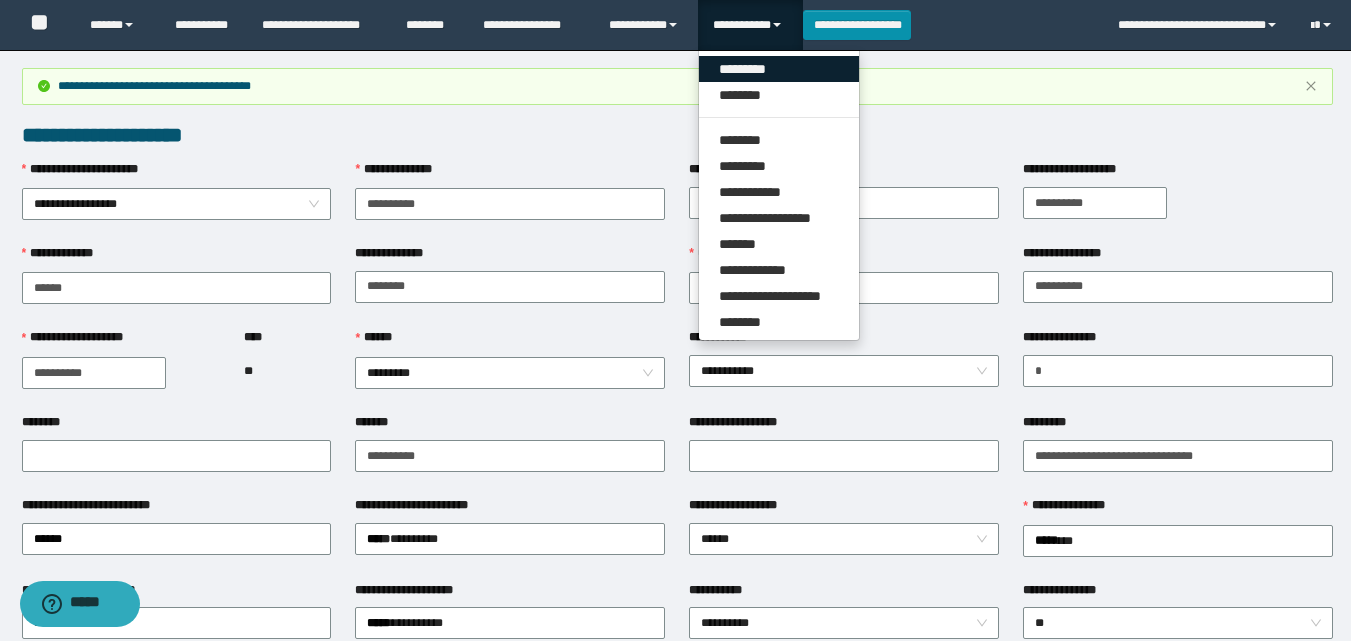 click on "*********" at bounding box center [779, 69] 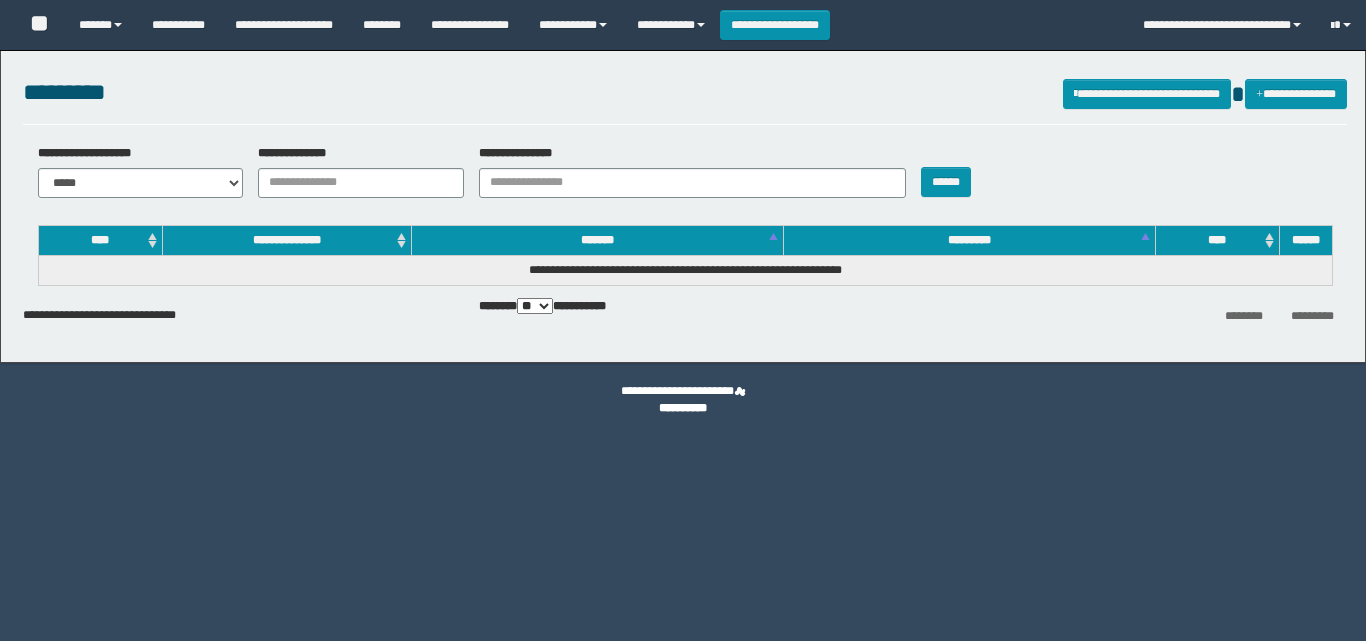 scroll, scrollTop: 0, scrollLeft: 0, axis: both 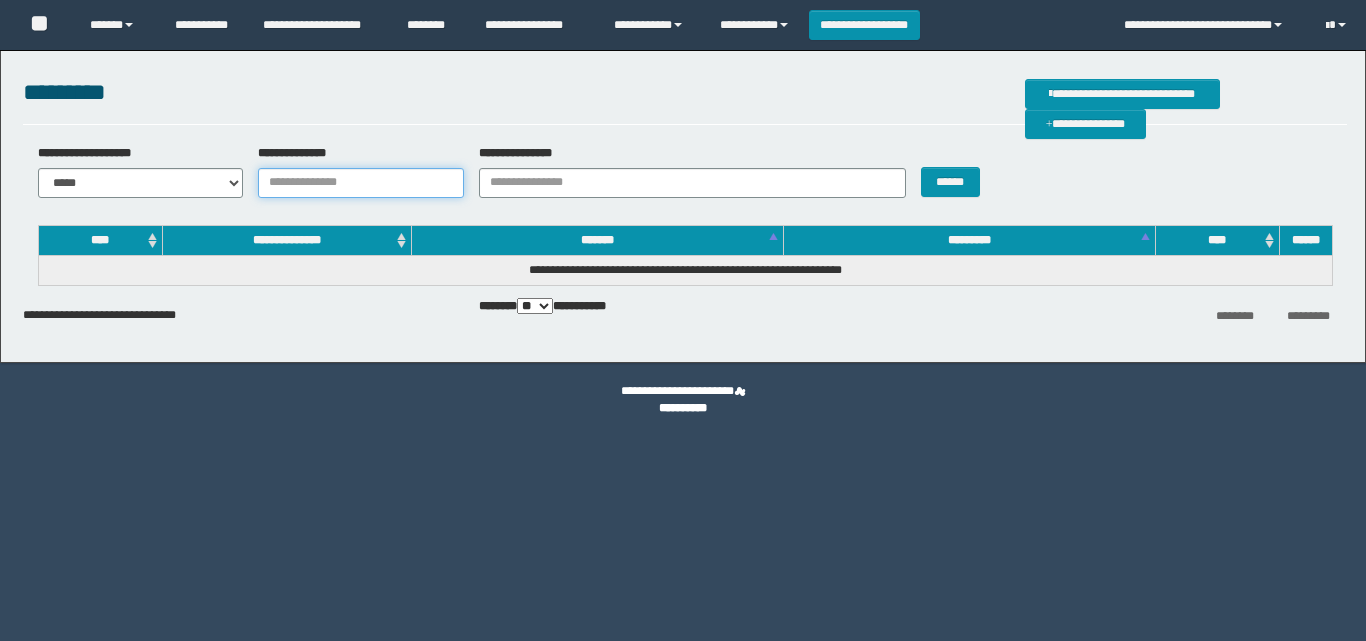 click on "**********" at bounding box center [361, 183] 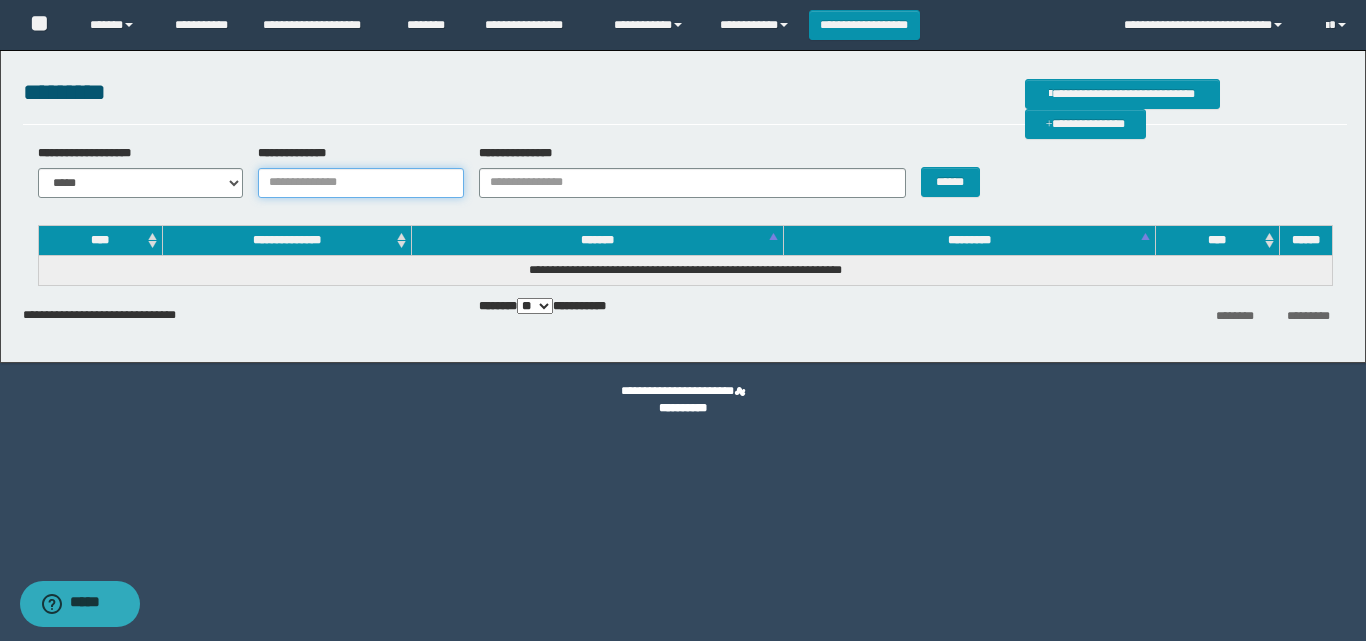 paste on "**********" 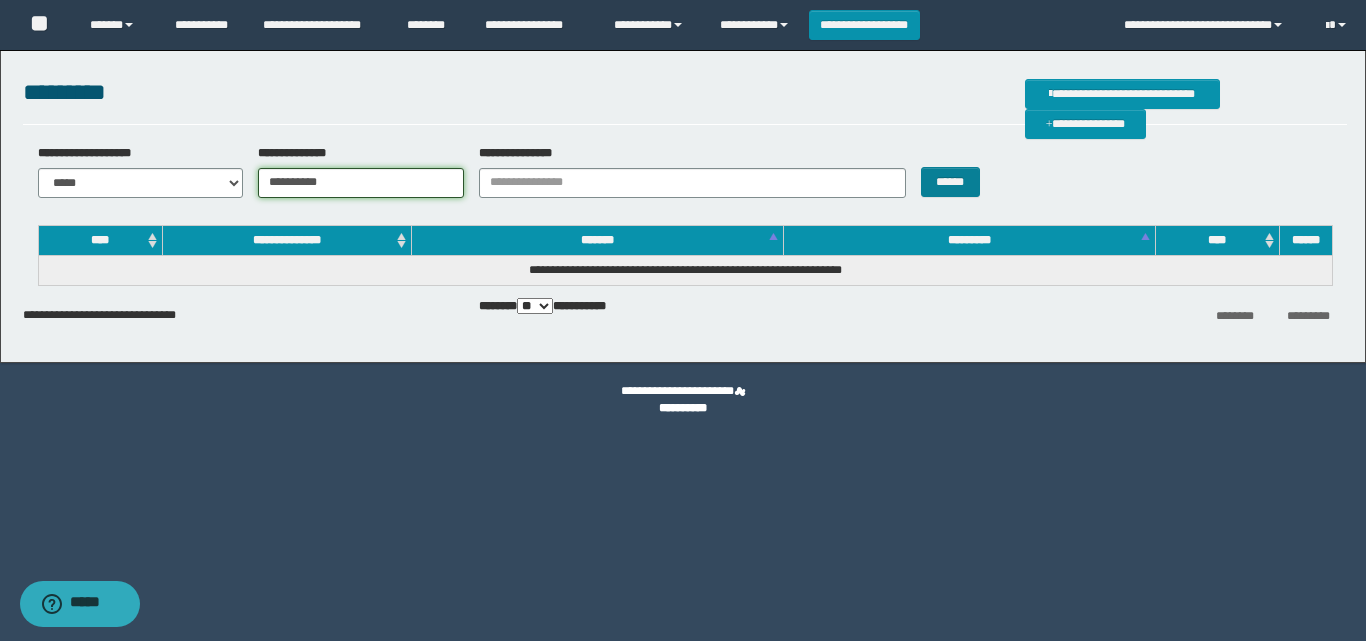 type on "**********" 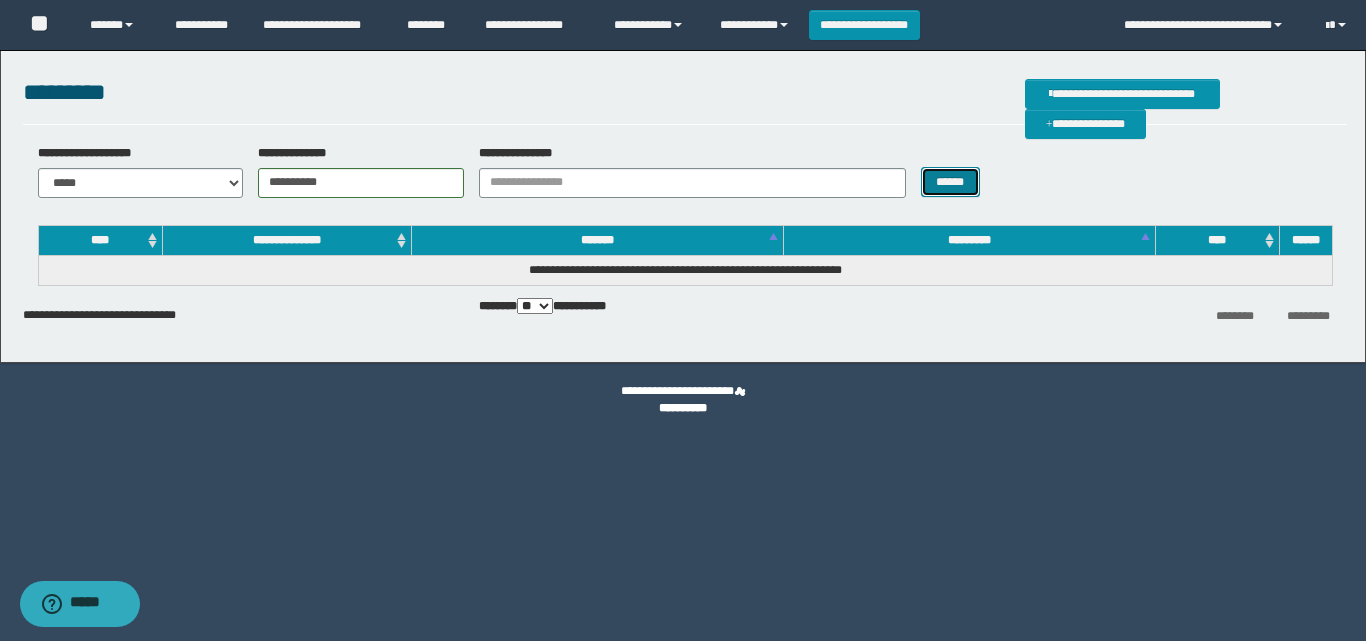 click on "******" at bounding box center (950, 182) 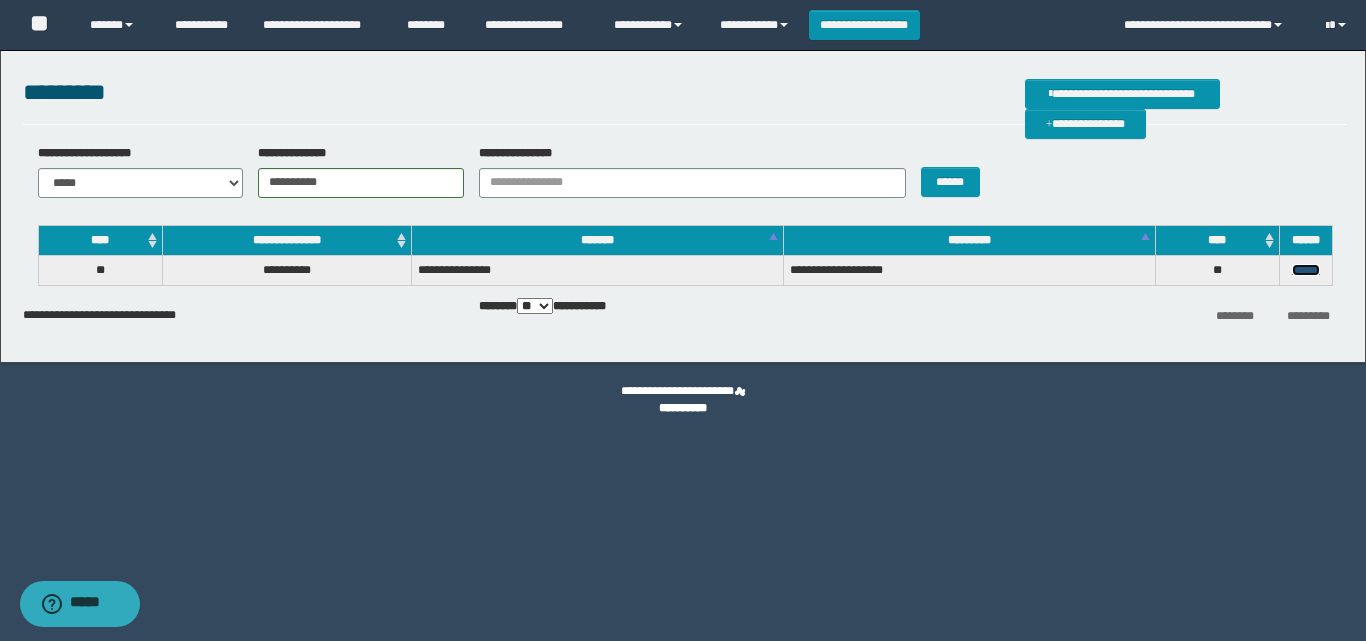 click on "******" at bounding box center [1306, 270] 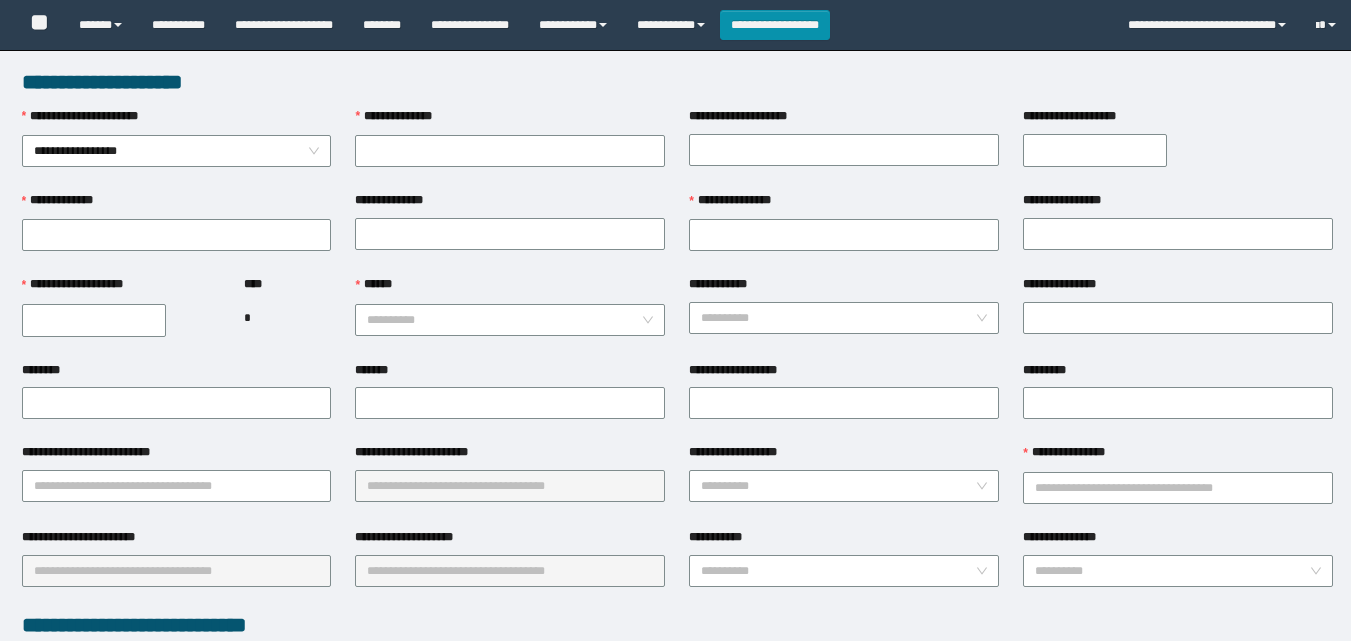 scroll, scrollTop: 0, scrollLeft: 0, axis: both 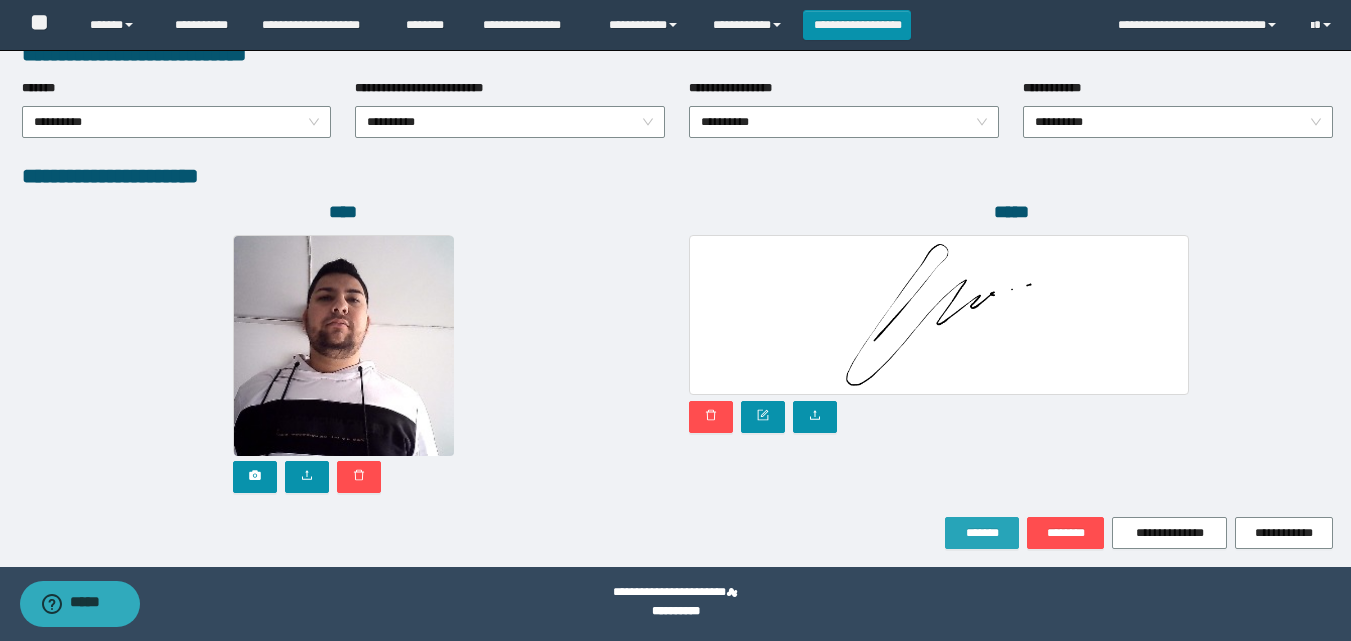click on "*******" at bounding box center [982, 533] 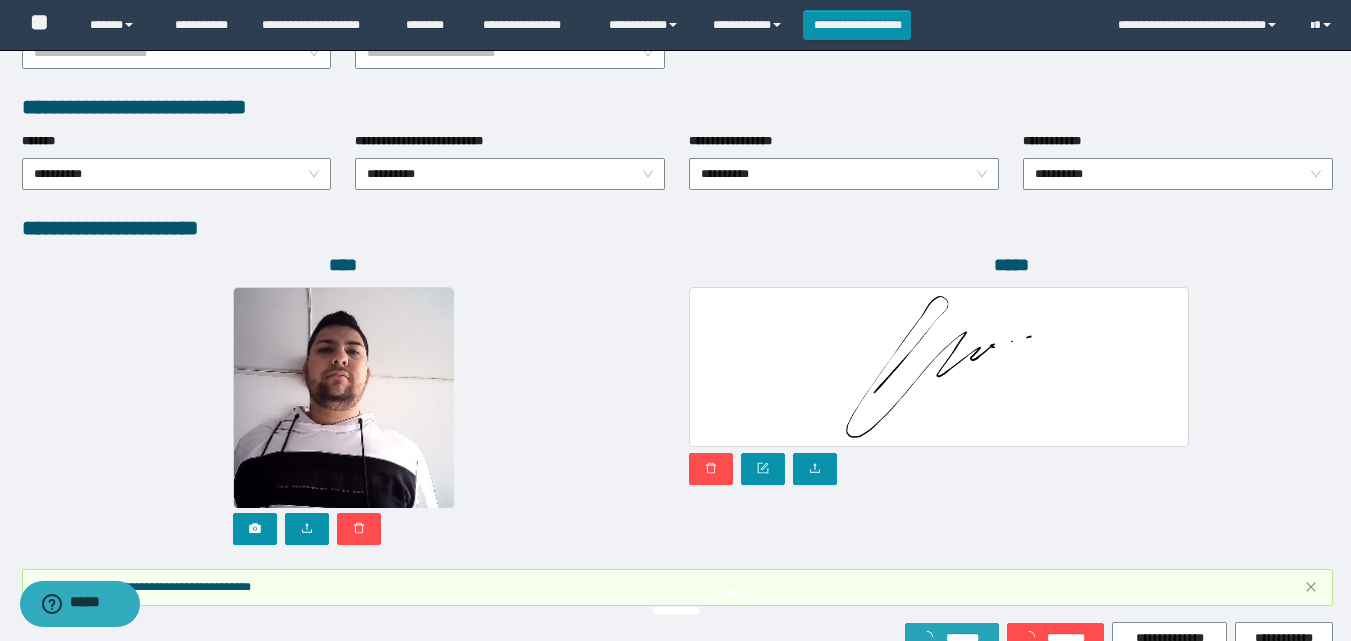 scroll, scrollTop: 1117, scrollLeft: 0, axis: vertical 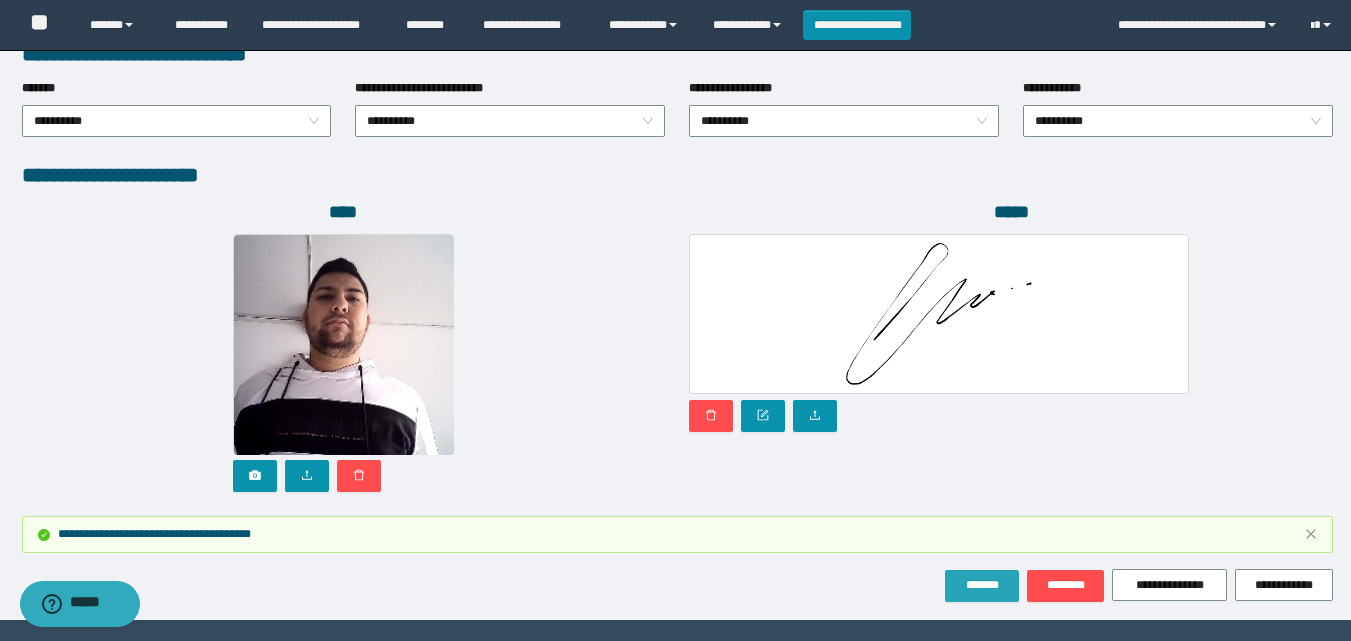 click on "*******" at bounding box center [982, 585] 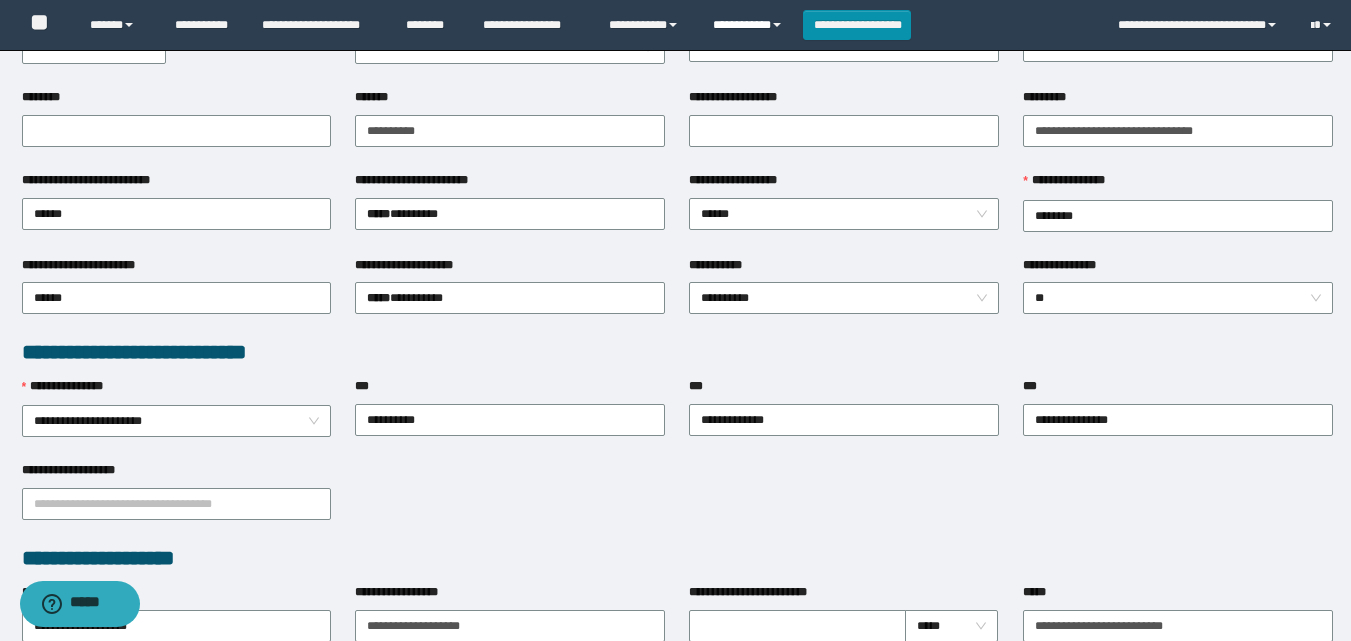 scroll, scrollTop: 317, scrollLeft: 0, axis: vertical 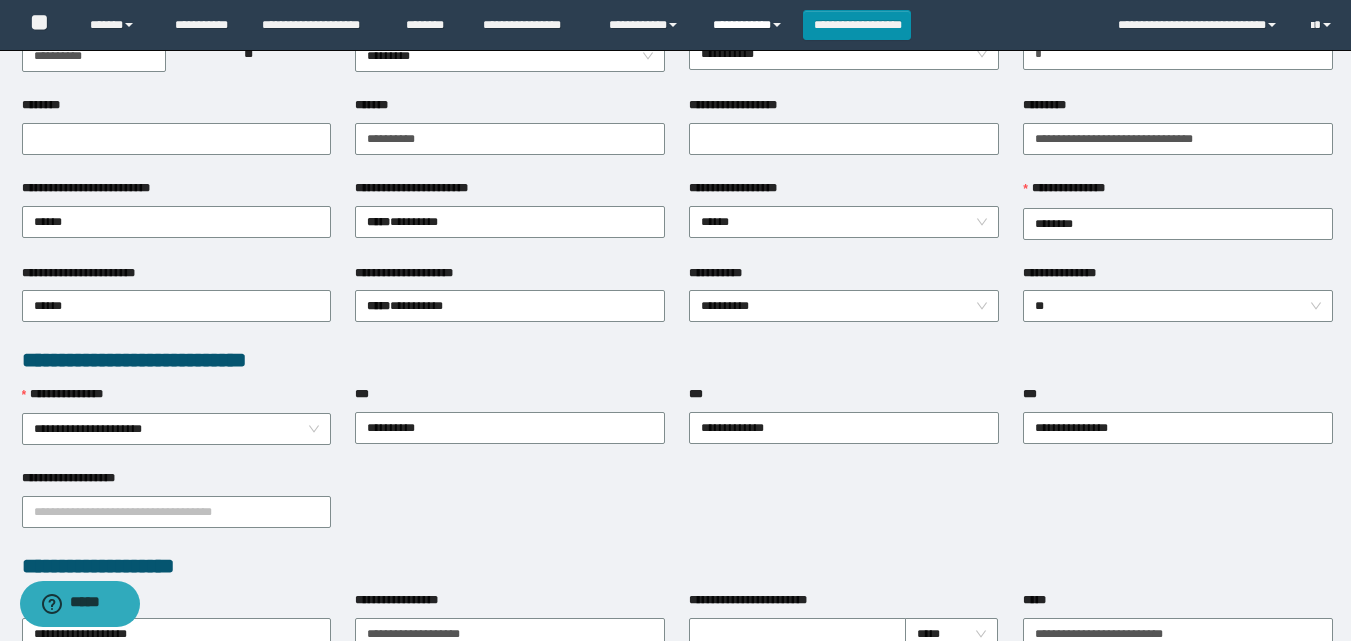 click on "**********" at bounding box center (750, 25) 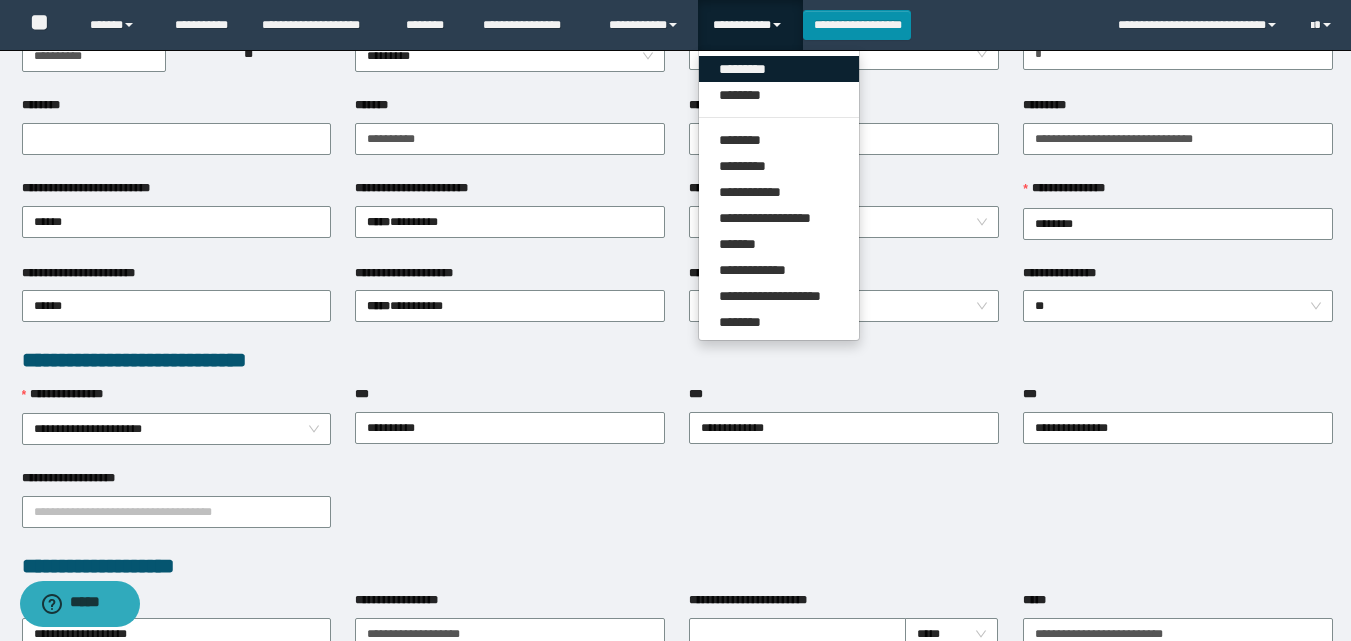 click on "*********" at bounding box center [779, 69] 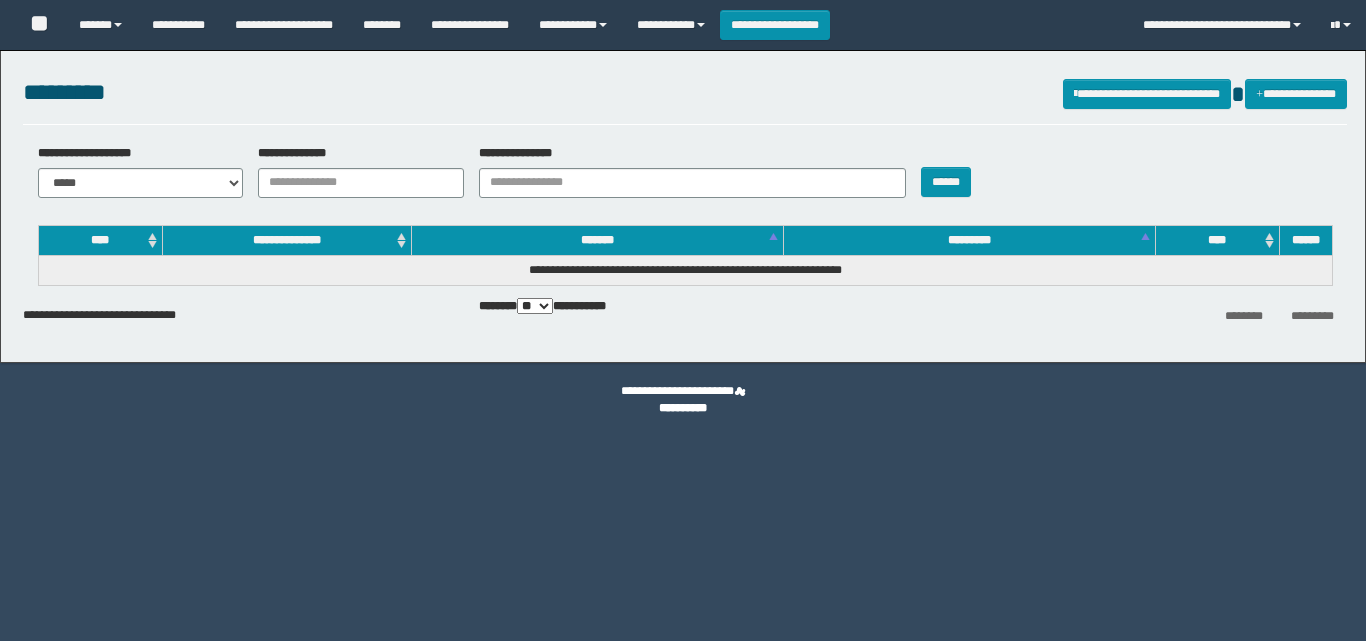 scroll, scrollTop: 0, scrollLeft: 0, axis: both 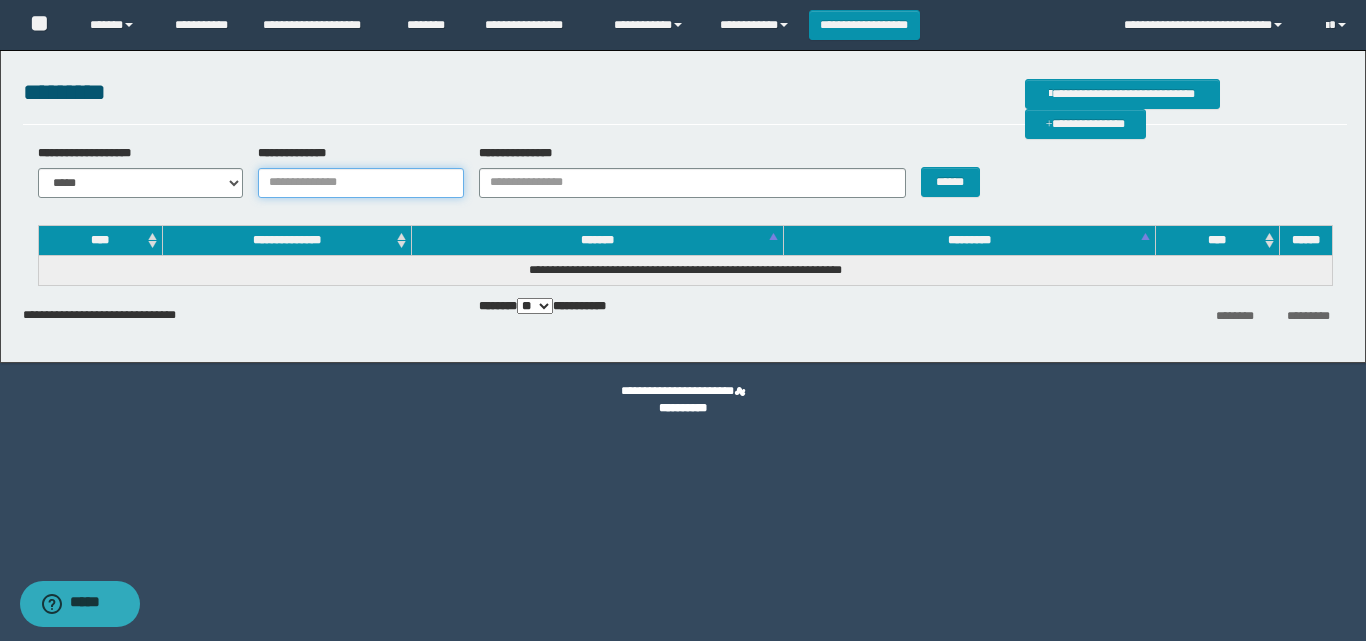 click on "**********" at bounding box center [361, 183] 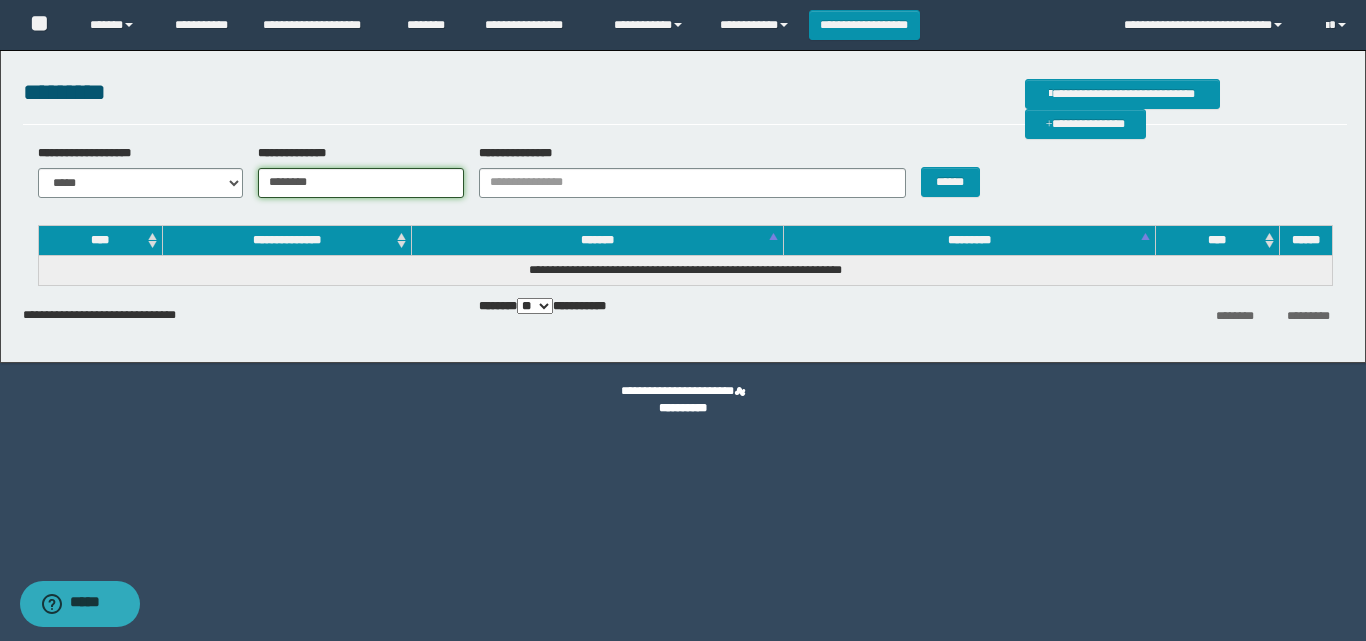 type on "********" 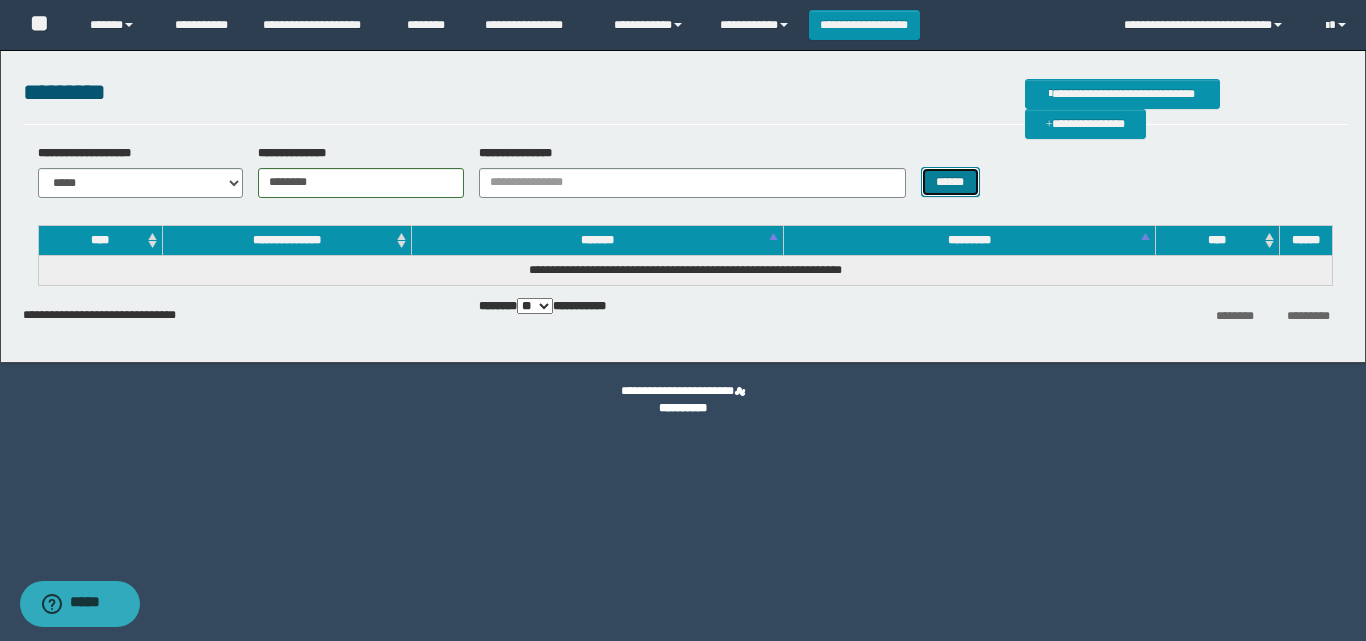 drag, startPoint x: 396, startPoint y: 191, endPoint x: 951, endPoint y: 184, distance: 555.0441 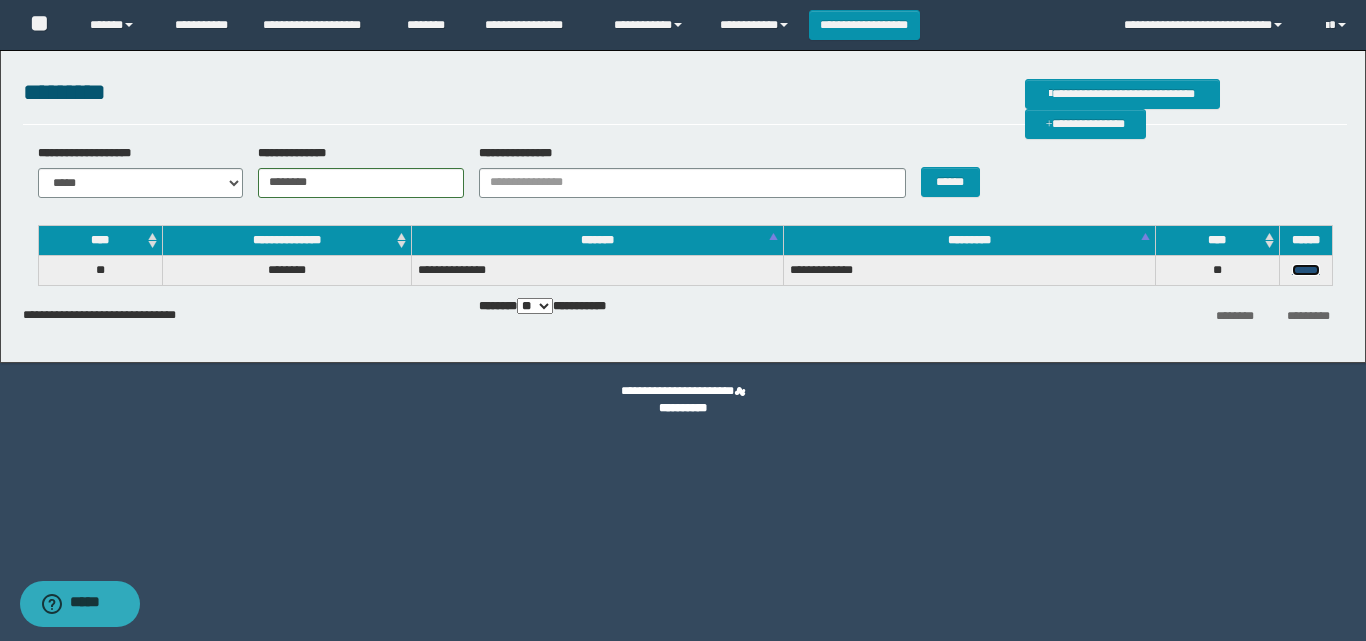 click on "******" at bounding box center [1306, 270] 